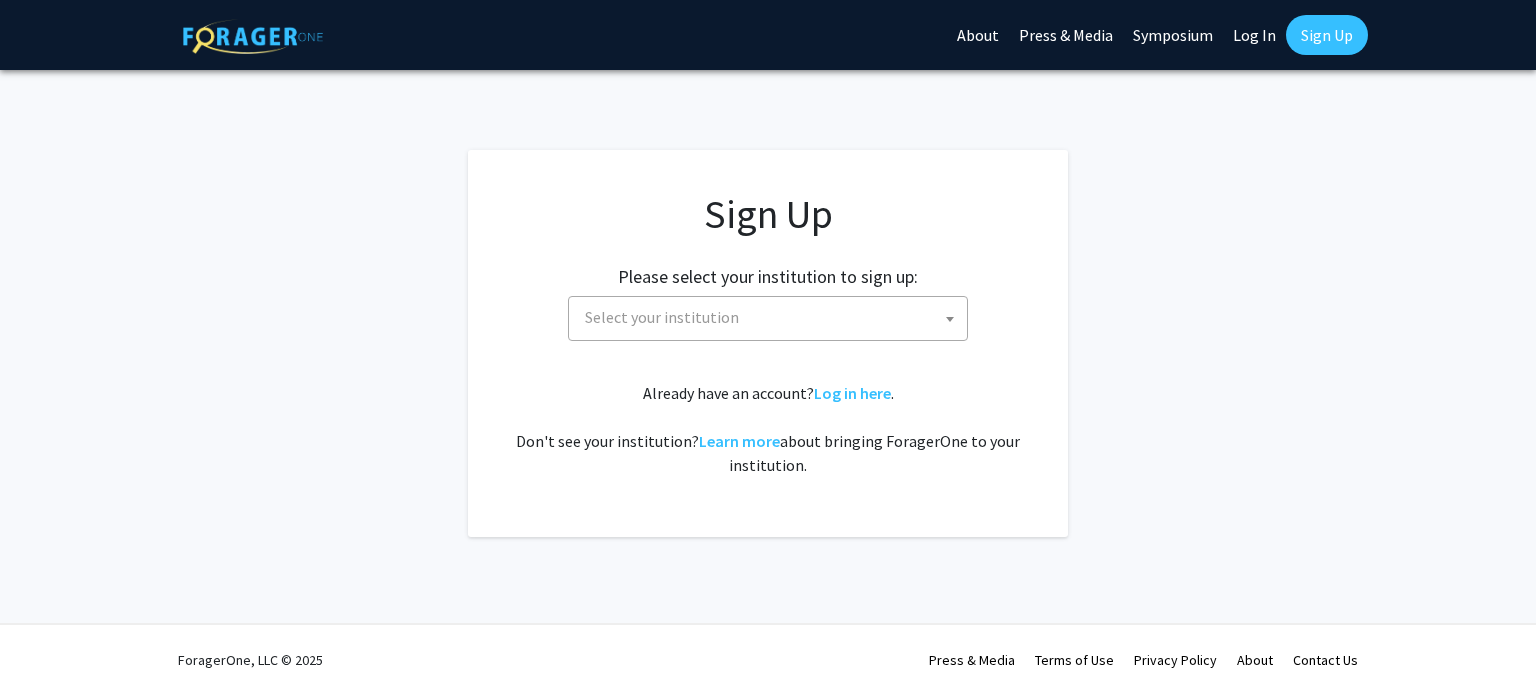 scroll, scrollTop: 0, scrollLeft: 0, axis: both 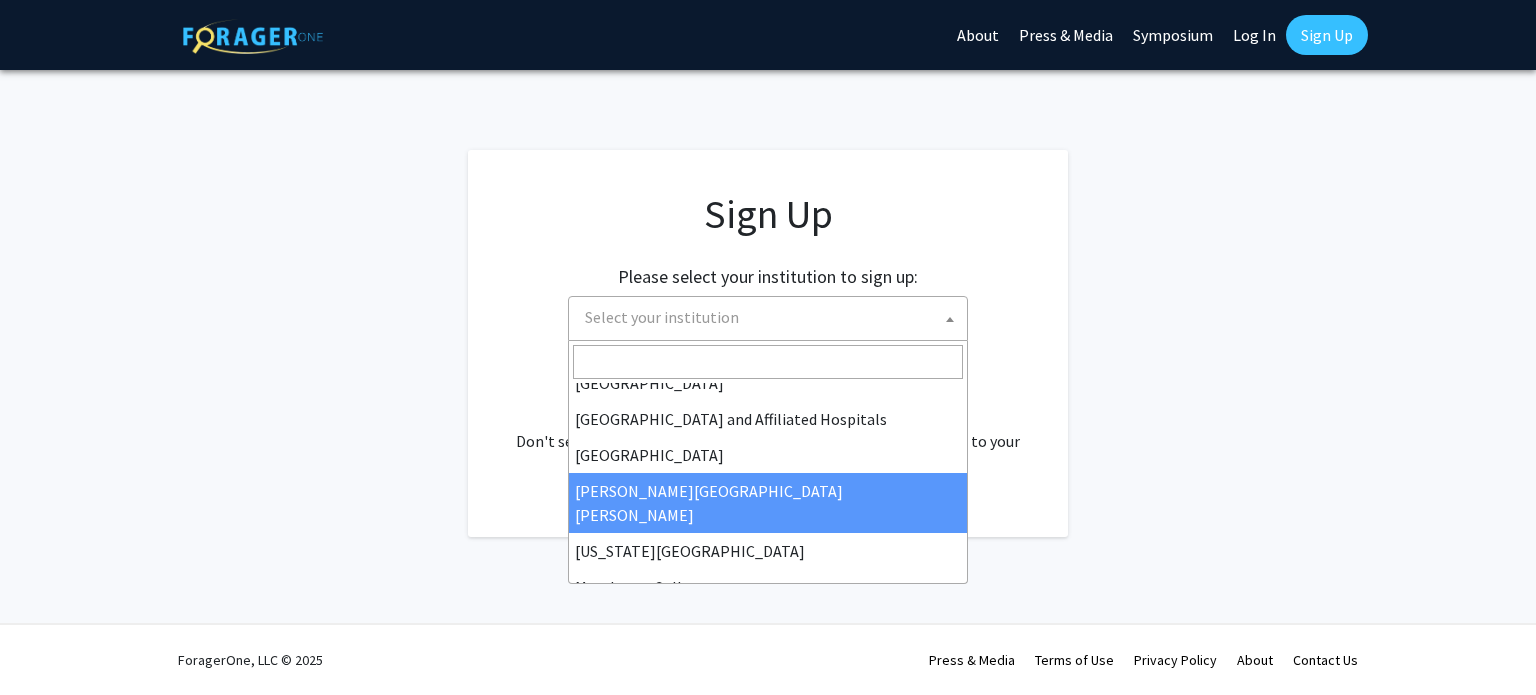select on "1" 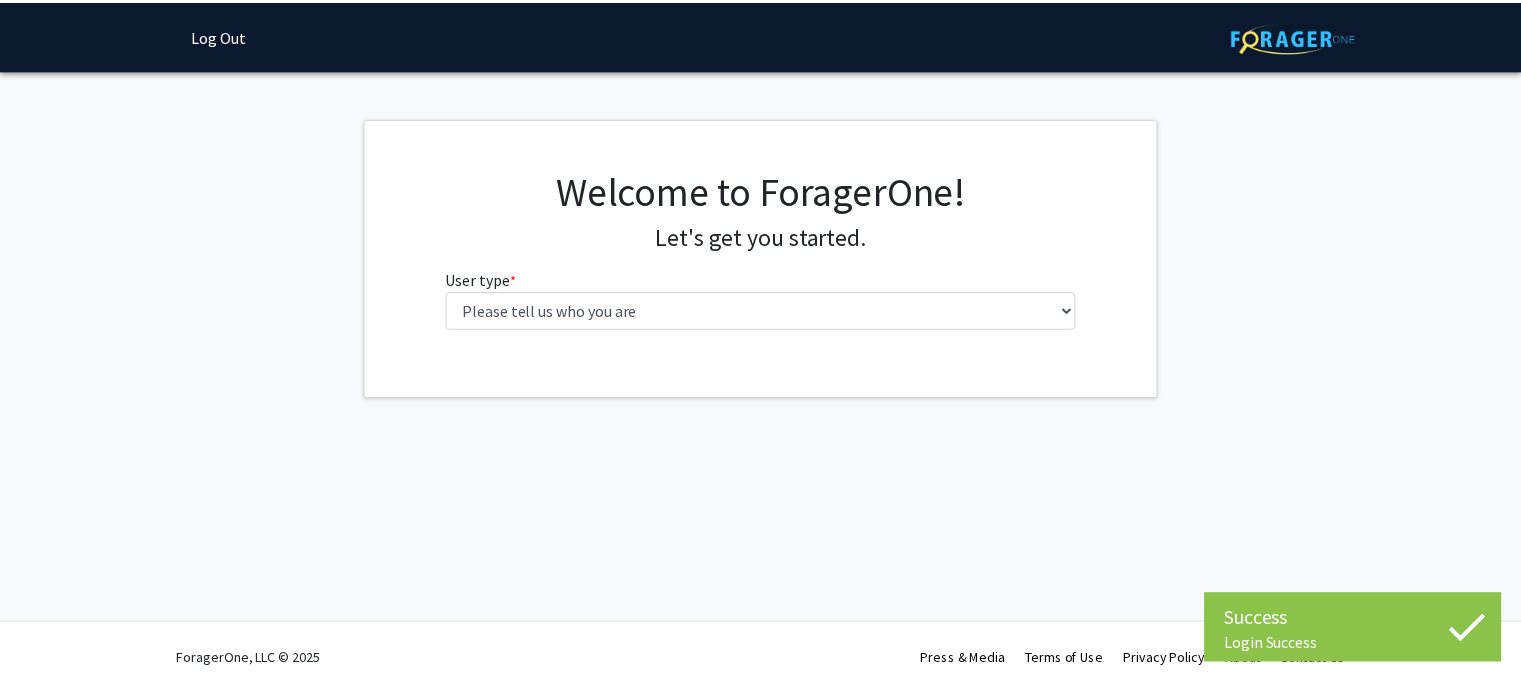 scroll, scrollTop: 0, scrollLeft: 0, axis: both 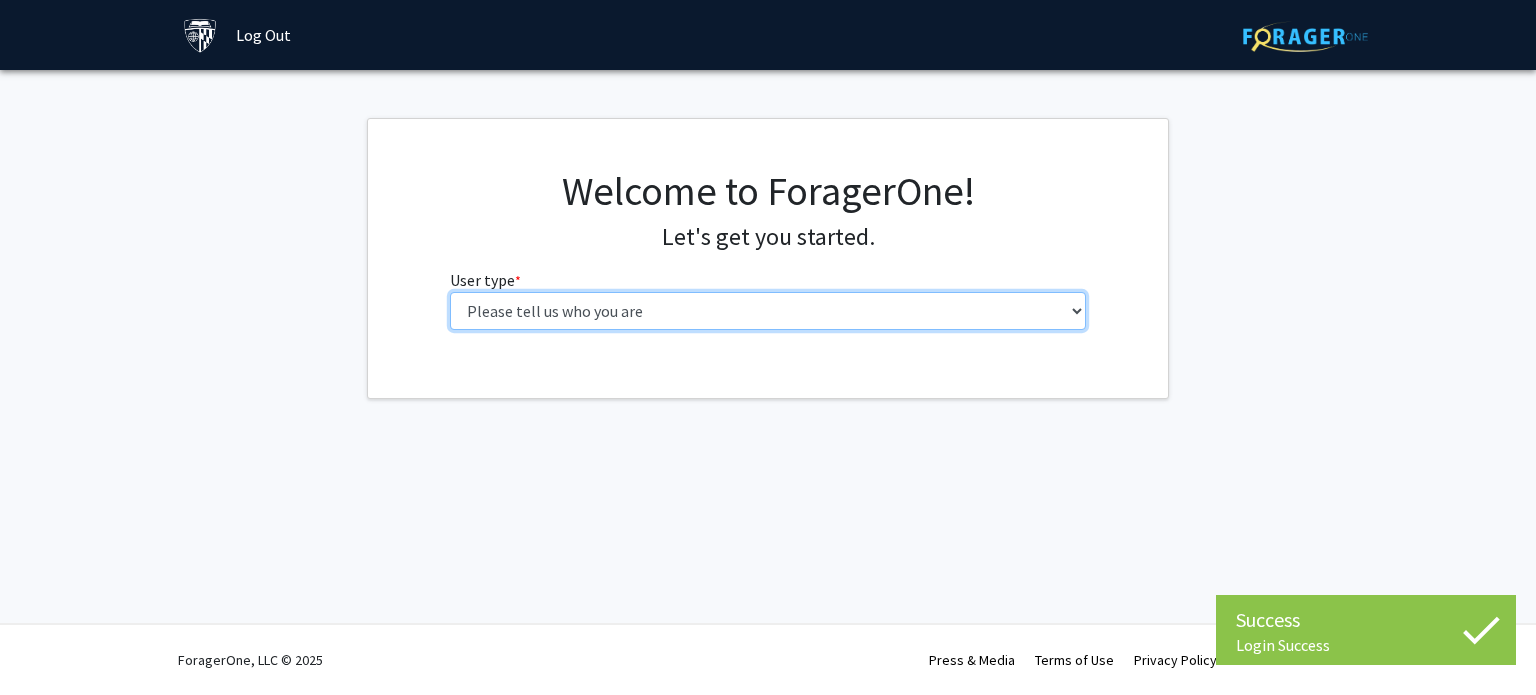 click on "Please tell us who you are  Undergraduate Student   Master's Student   Doctoral Candidate (PhD, MD, DMD, PharmD, etc.)   Postdoctoral Researcher / Research Staff / Medical Resident / Medical Fellow   Faculty   Administrative Staff" at bounding box center [768, 311] 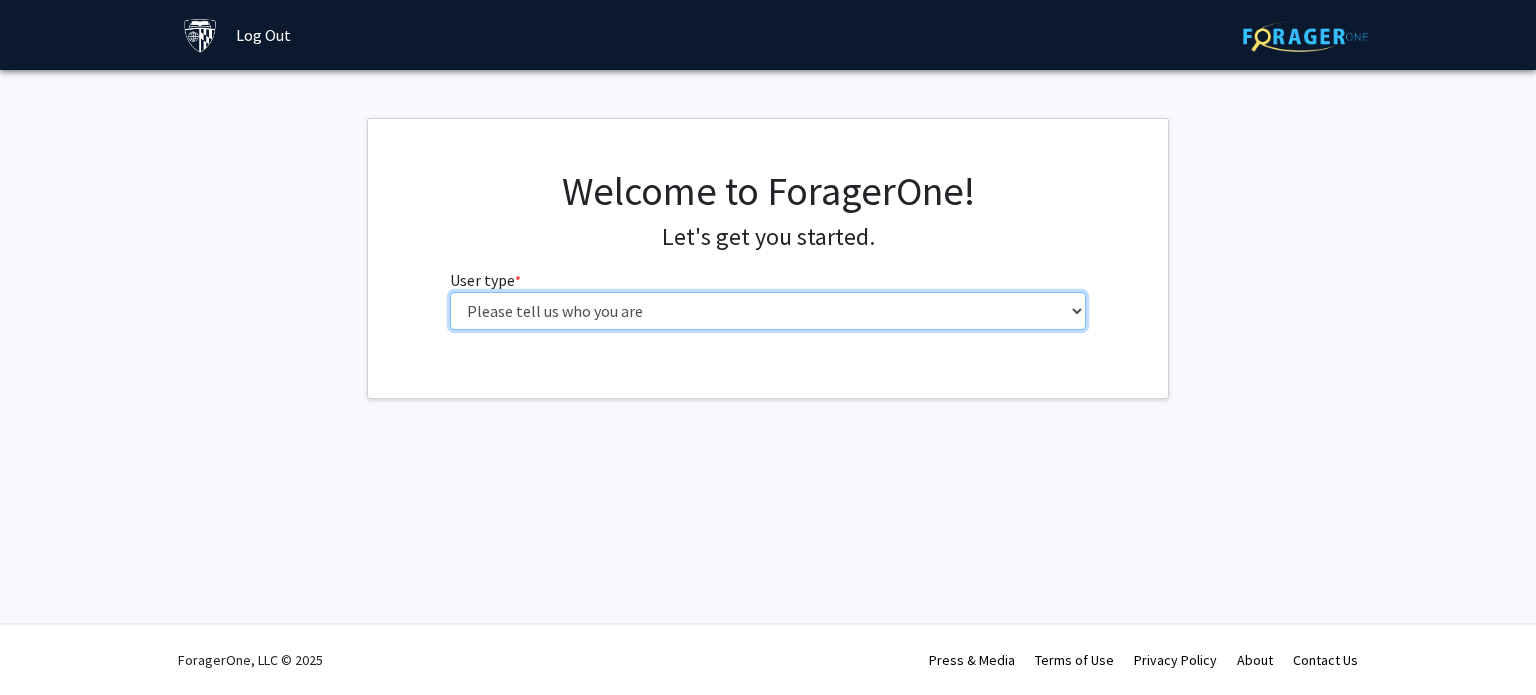 select on "2: masters" 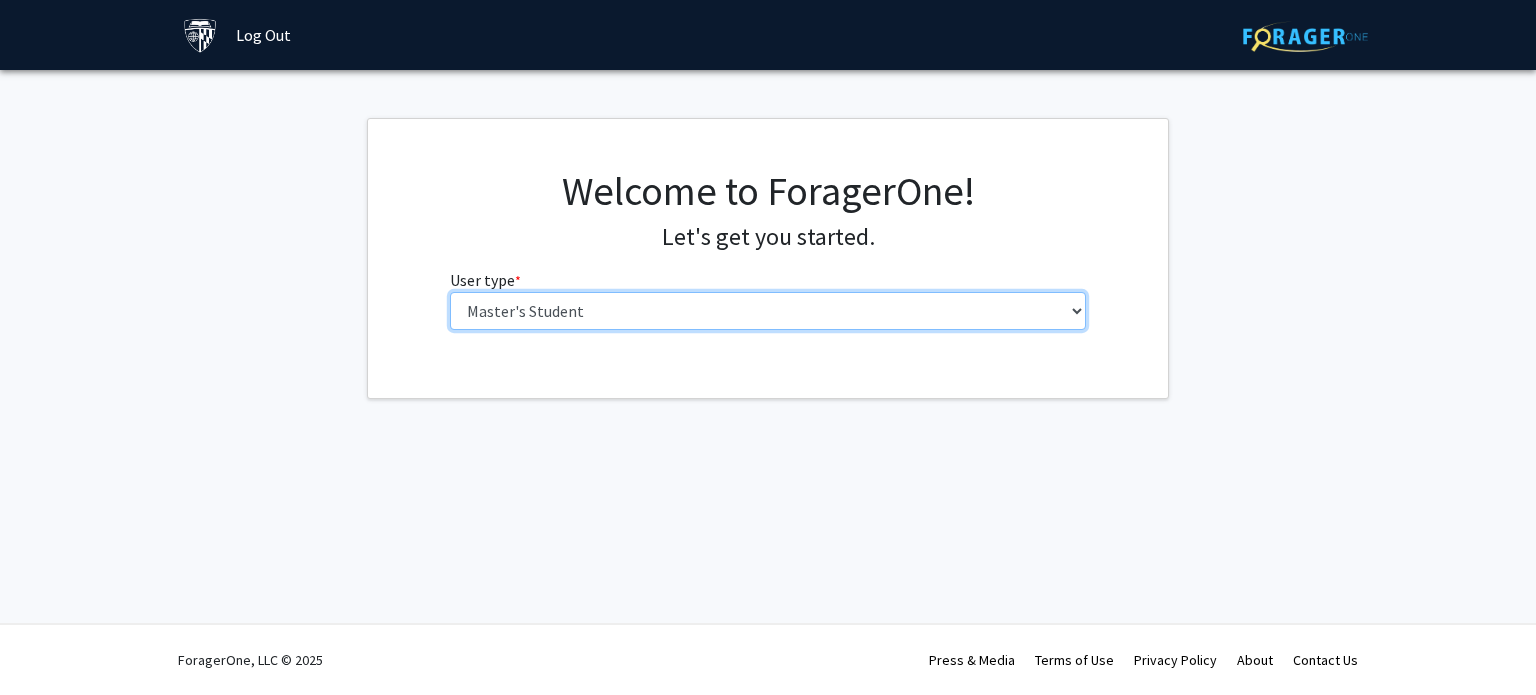 click on "Please tell us who you are  Undergraduate Student   Master's Student   Doctoral Candidate (PhD, MD, DMD, PharmD, etc.)   Postdoctoral Researcher / Research Staff / Medical Resident / Medical Fellow   Faculty   Administrative Staff" at bounding box center [768, 311] 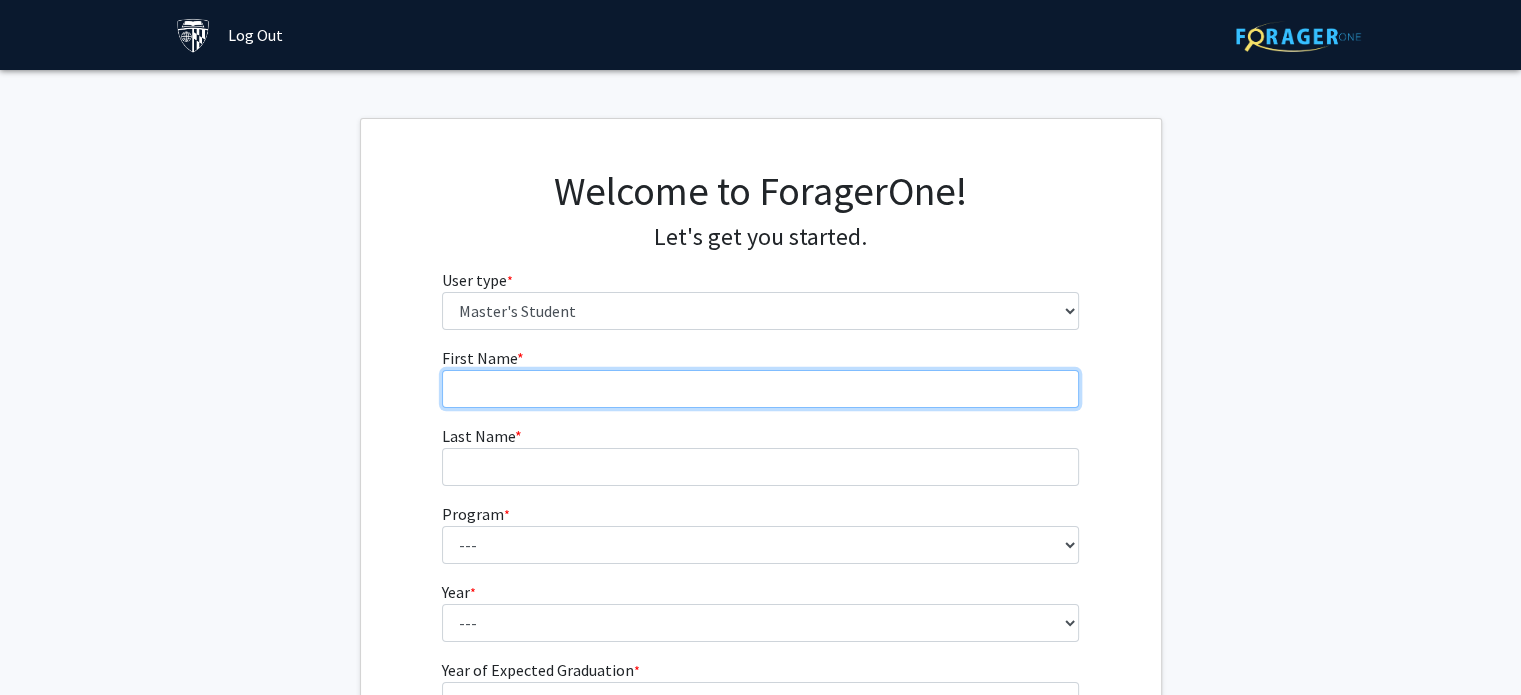 click on "First Name * required" at bounding box center [760, 389] 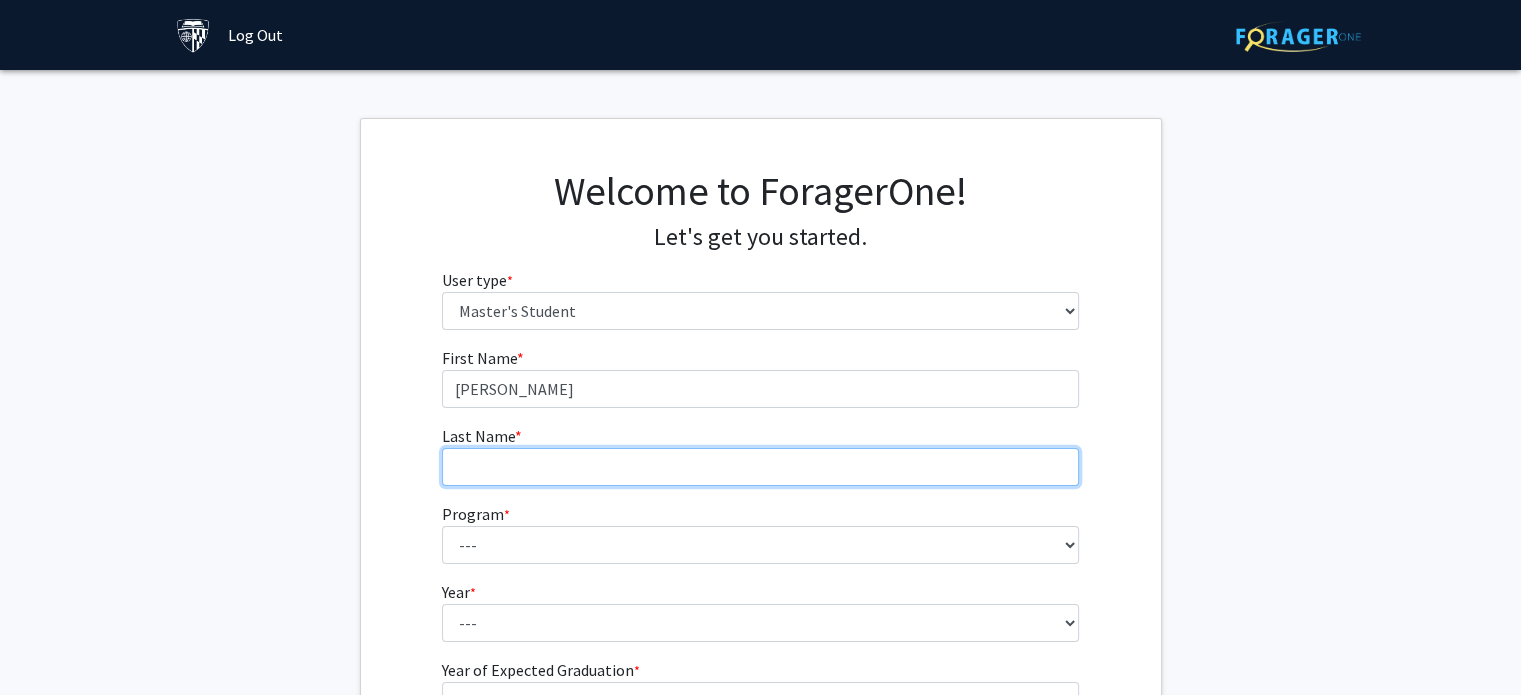 type on "Vejlsby" 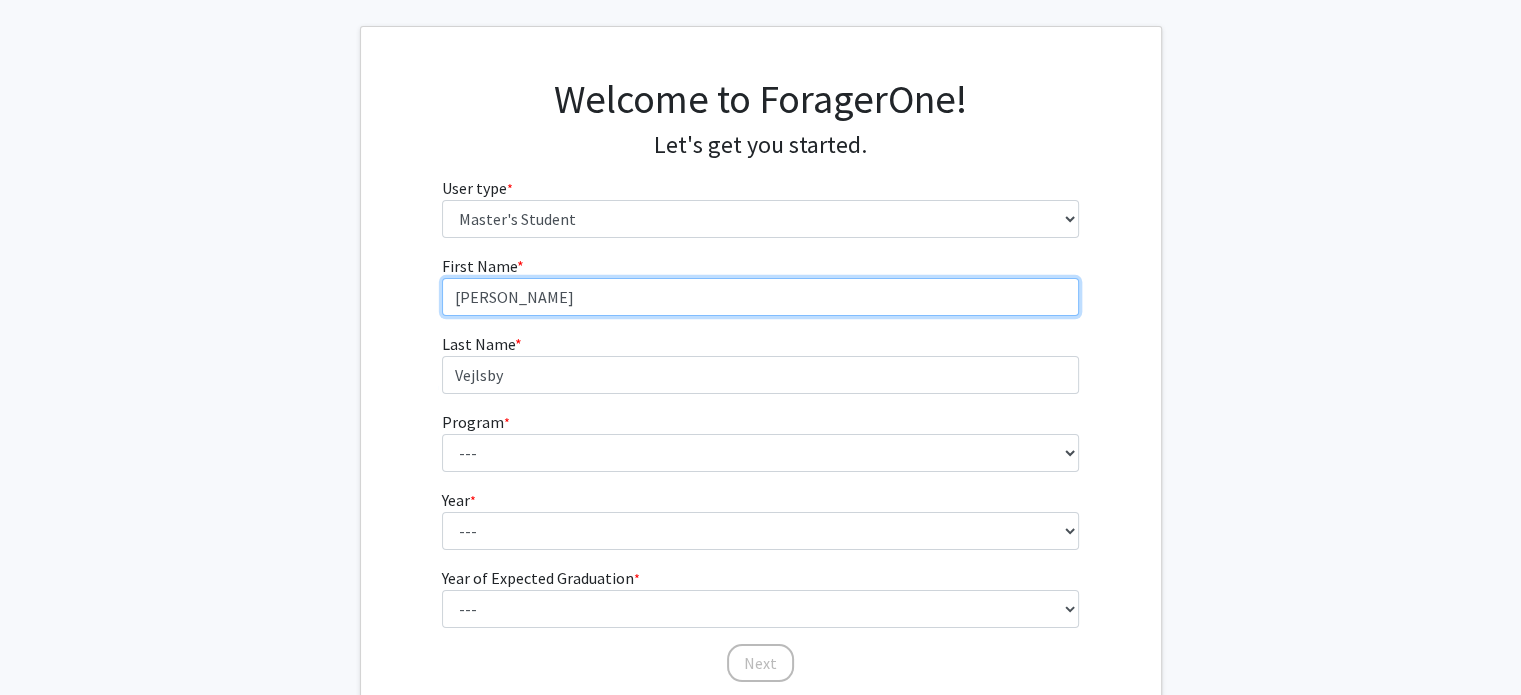 scroll, scrollTop: 104, scrollLeft: 0, axis: vertical 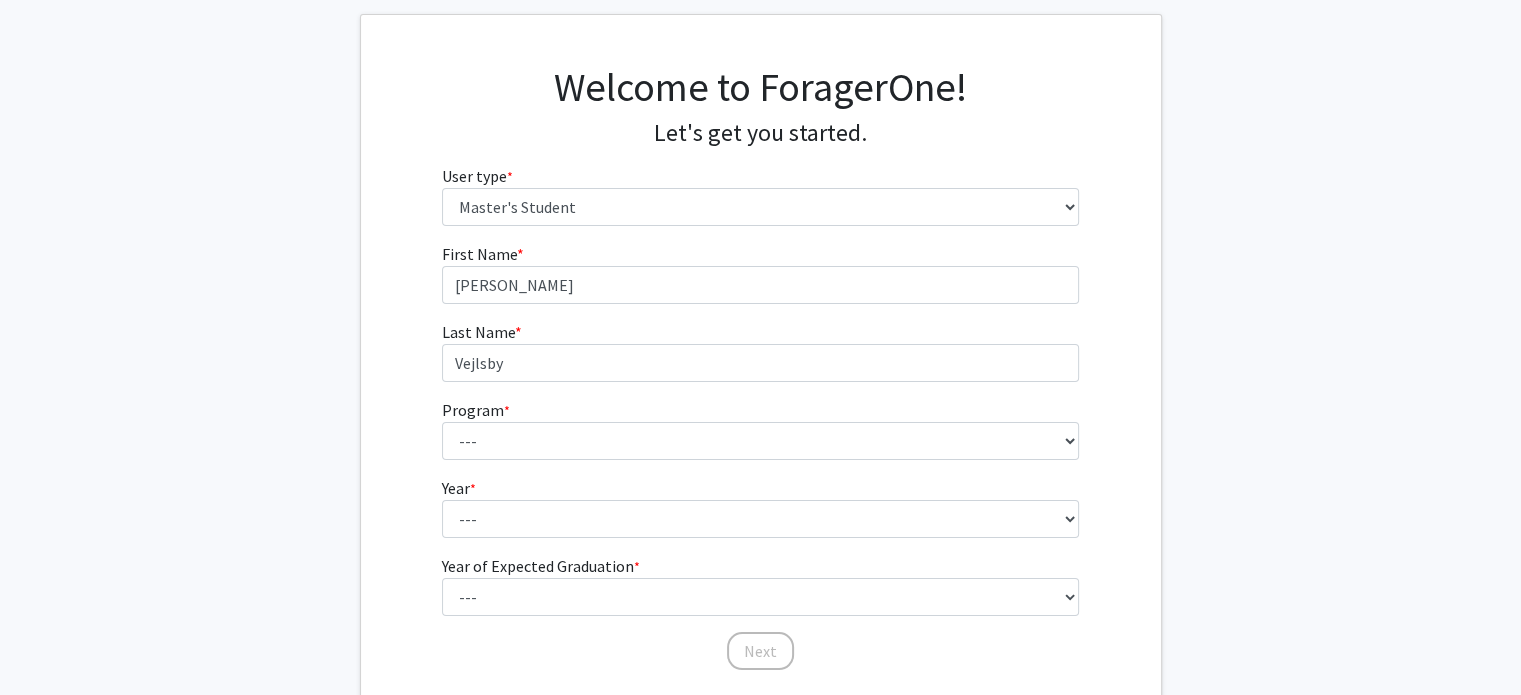 click on "First Name * required [PERSON_NAME] Name * required Vejlsby  Program  * required ---  Anatomy Education   Applied and Computational Mathematics   Applied Biomedical Engineering   Applied Economics   Applied Economics   Applied Health Sciences Informatics   Applied Mathematics and Statistics   Applied Physics   Applied Science in Community-Based Primary Health Care Programs in Global Health   Applied Science in Global Health Planning and Management   Applied Science in Humanitarian Health   Applied Science in Patient Safety and Healthcare Quality   Applied Science in Population Health Management   Applied Science in Spatial Analysis for Public Health   Artificial Intelligence   Audio Science: Acoustics   Audio Sciences: Recording and Production   Biochemistry and Molecular Biology   Bioengineering Innovation and Design   Bioethics   Bioinformatics   Biology   Biomedical Engineering   Biophysics   Biostatistics   Biotechnology   Biotechnology   Biotechnology Enterprise and Entrepreneurship   Classics  * *" 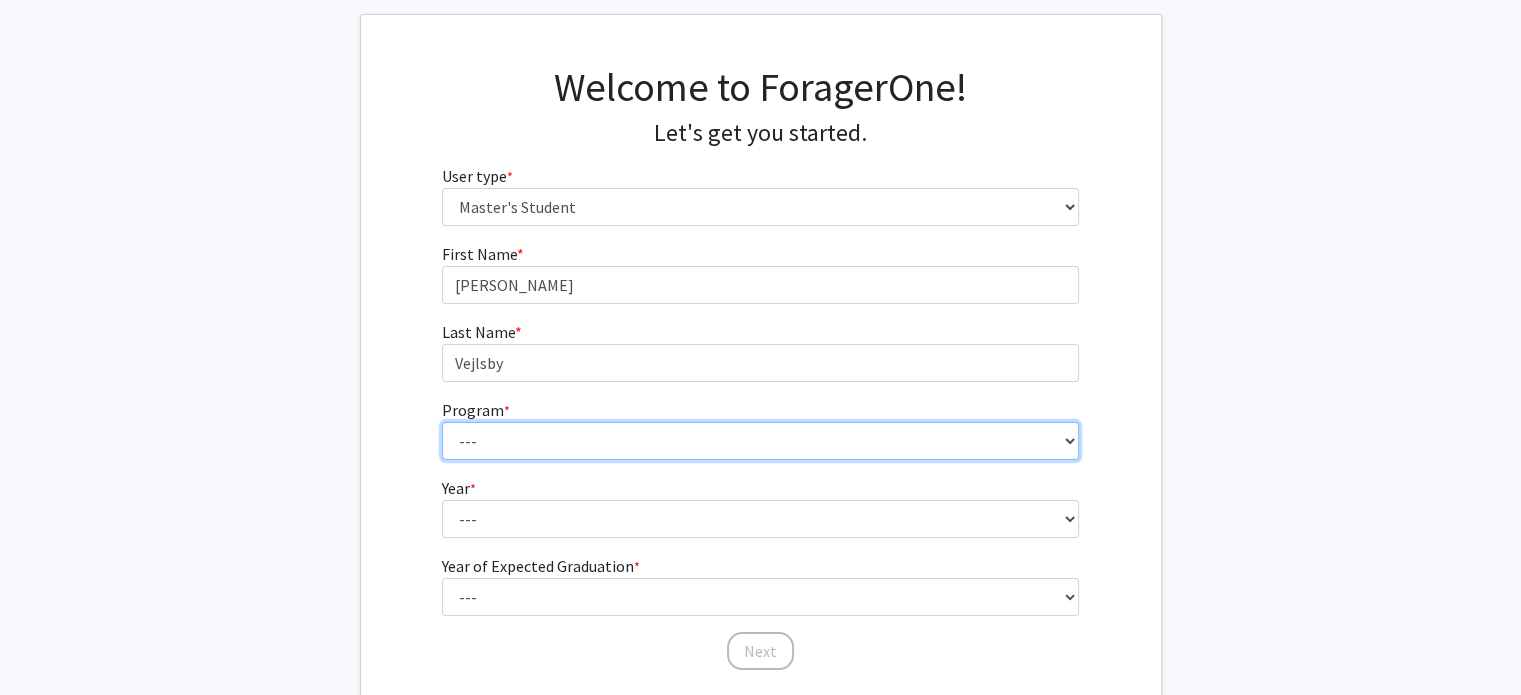 click on "---  Anatomy Education   Applied and Computational Mathematics   Applied Biomedical Engineering   Applied Economics   Applied Economics   Applied Health Sciences Informatics   Applied Mathematics and Statistics   Applied Physics   Applied Science in Community-Based Primary Health Care Programs in Global Health   Applied Science in Global Health Planning and Management   Applied Science in Humanitarian Health   Applied Science in Patient Safety and Healthcare Quality   Applied Science in Population Health Management   Applied Science in Spatial Analysis for Public Health   Artificial Intelligence   Audio Science: Acoustics   Audio Sciences: Recording and Production   Biochemistry and Molecular Biology   Bioengineering Innovation and Design   Bioethics   Bioinformatics   Biology   Biomedical Engineering   Biophysics   Biostatistics   Biotechnology   Biotechnology   Biotechnology Enterprise and Entrepreneurship   Business Administration   Business Analytics and Risk Management   Civil Engineering   Classics" at bounding box center (760, 441) 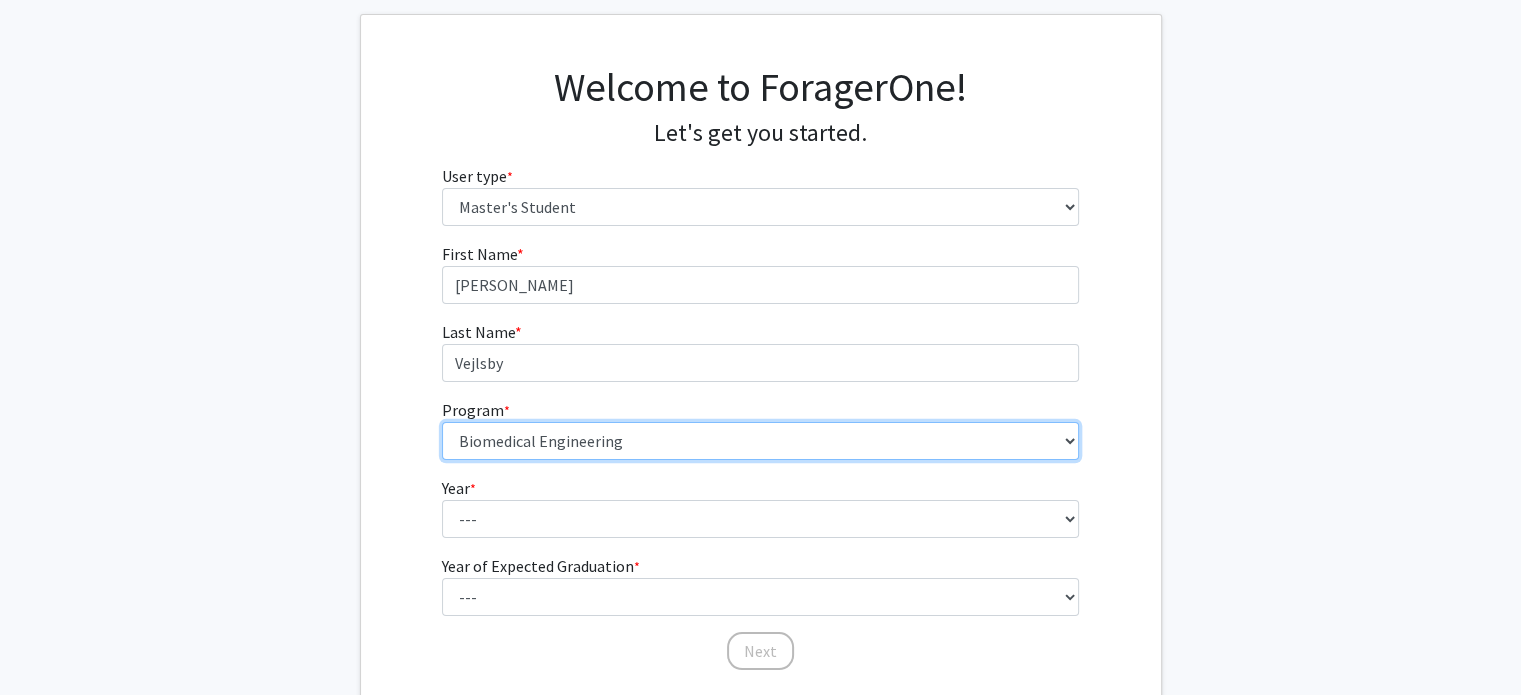 click on "---  Anatomy Education   Applied and Computational Mathematics   Applied Biomedical Engineering   Applied Economics   Applied Economics   Applied Health Sciences Informatics   Applied Mathematics and Statistics   Applied Physics   Applied Science in Community-Based Primary Health Care Programs in Global Health   Applied Science in Global Health Planning and Management   Applied Science in Humanitarian Health   Applied Science in Patient Safety and Healthcare Quality   Applied Science in Population Health Management   Applied Science in Spatial Analysis for Public Health   Artificial Intelligence   Audio Science: Acoustics   Audio Sciences: Recording and Production   Biochemistry and Molecular Biology   Bioengineering Innovation and Design   Bioethics   Bioinformatics   Biology   Biomedical Engineering   Biophysics   Biostatistics   Biotechnology   Biotechnology   Biotechnology Enterprise and Entrepreneurship   Business Administration   Business Analytics and Risk Management   Civil Engineering   Classics" at bounding box center (760, 441) 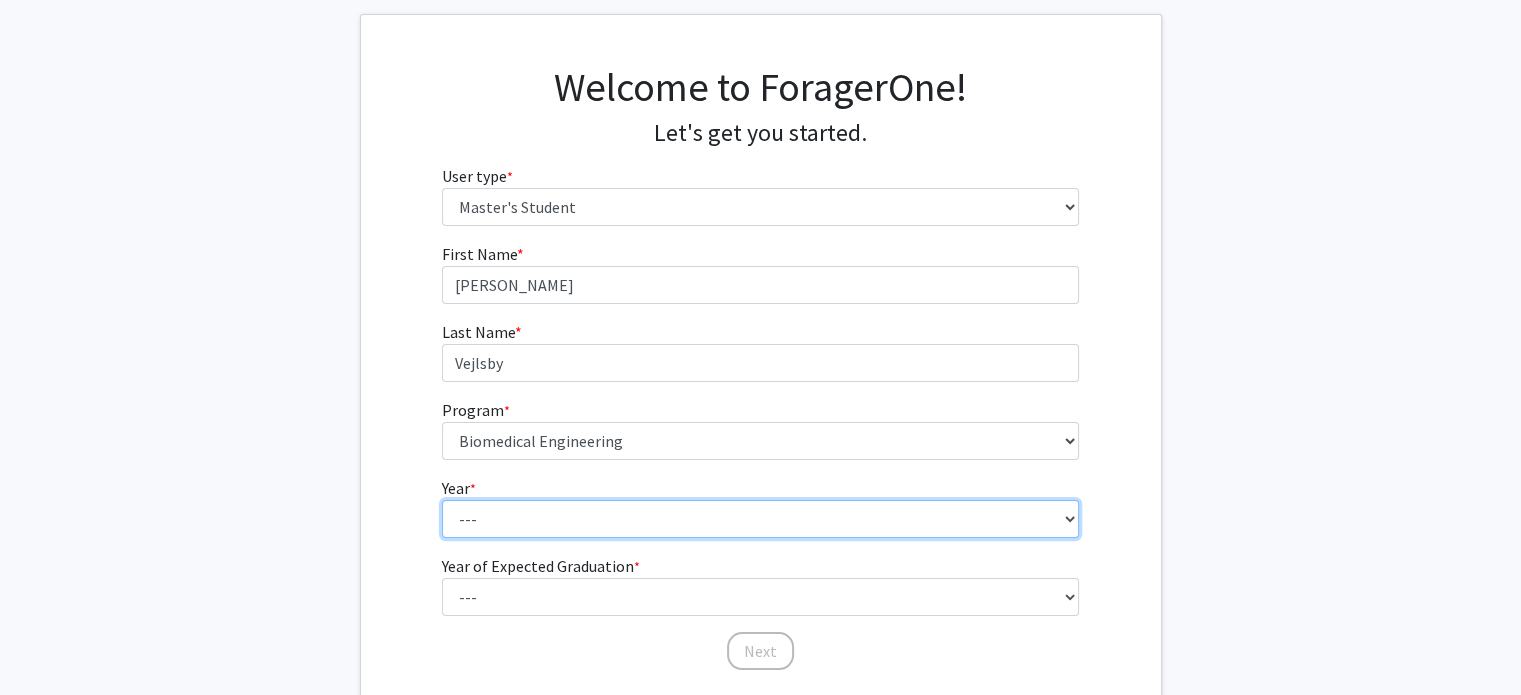 click on "---  First Year   Second Year" at bounding box center [760, 519] 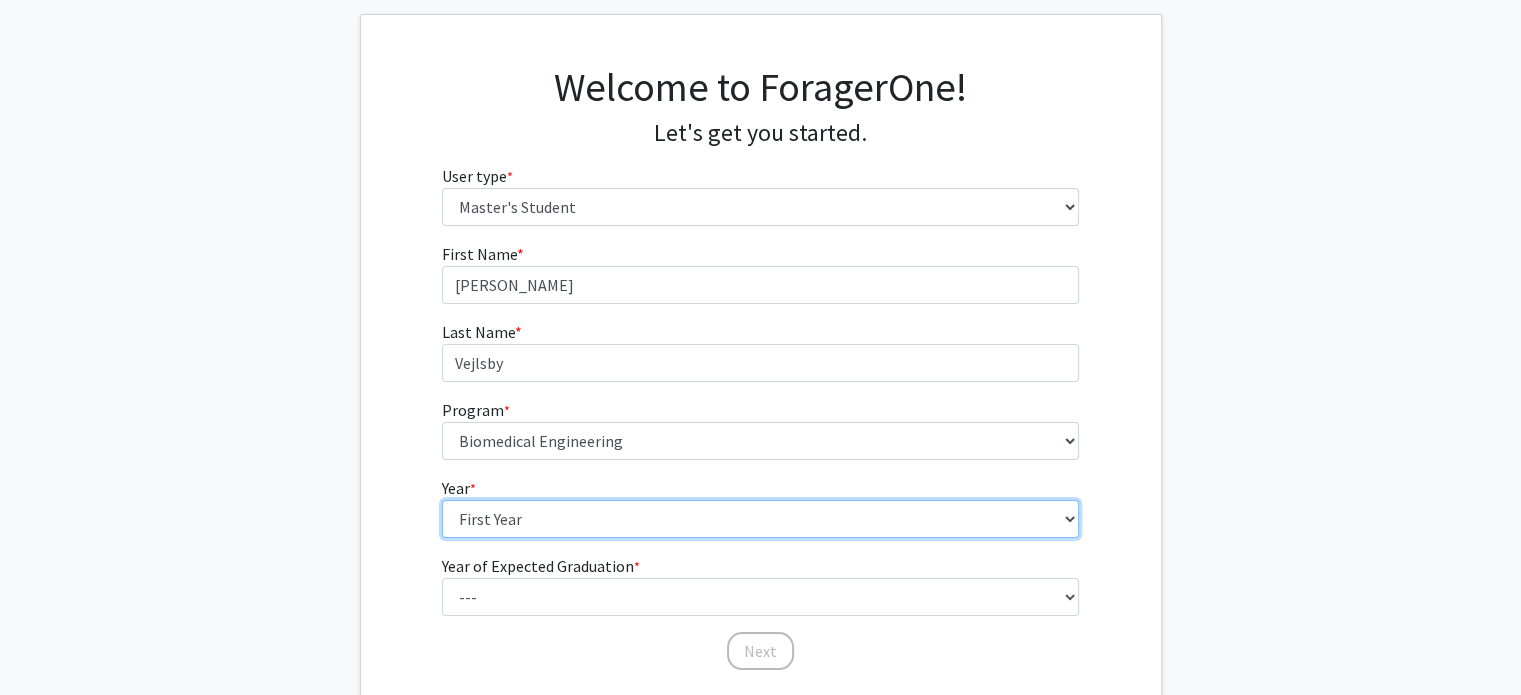 click on "---  First Year   Second Year" at bounding box center (760, 519) 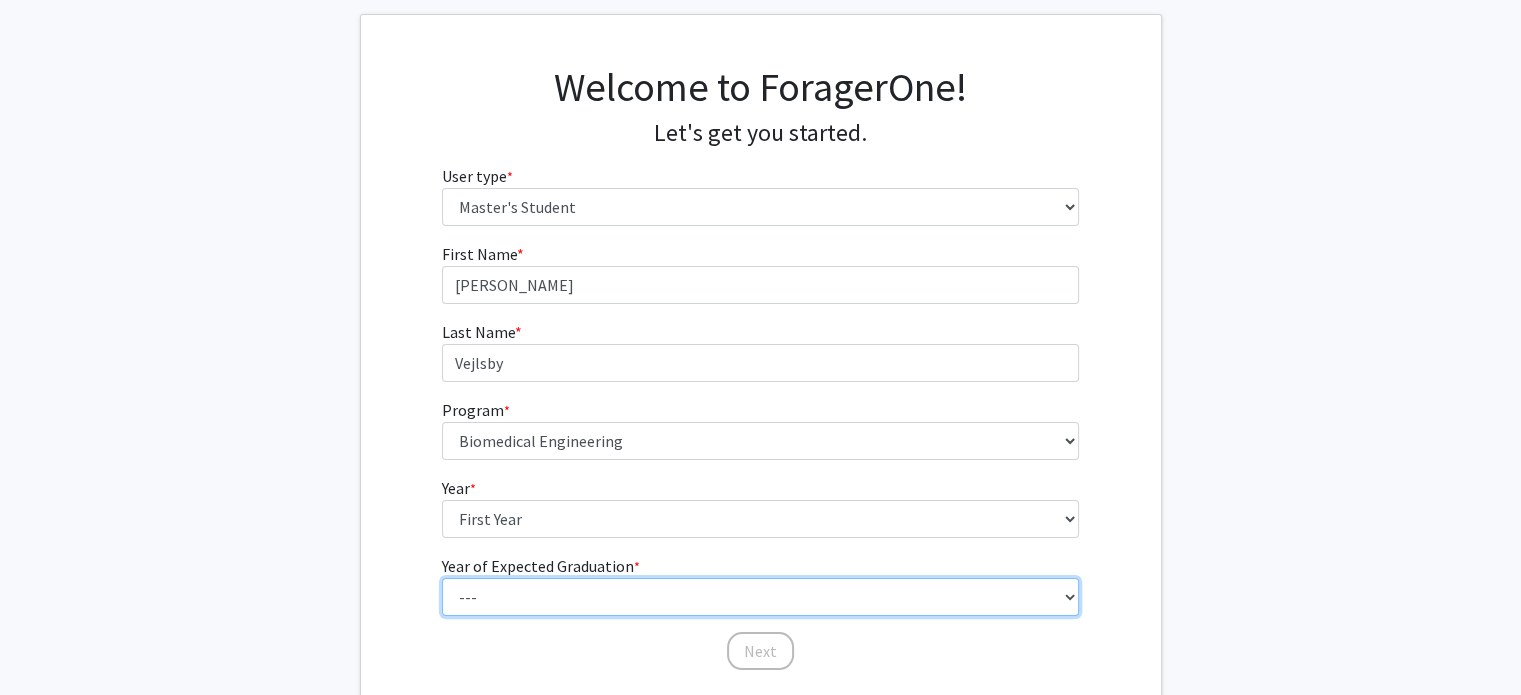 click on "---  2025   2026   2027   2028   2029   2030   2031   2032   2033   2034" at bounding box center (760, 597) 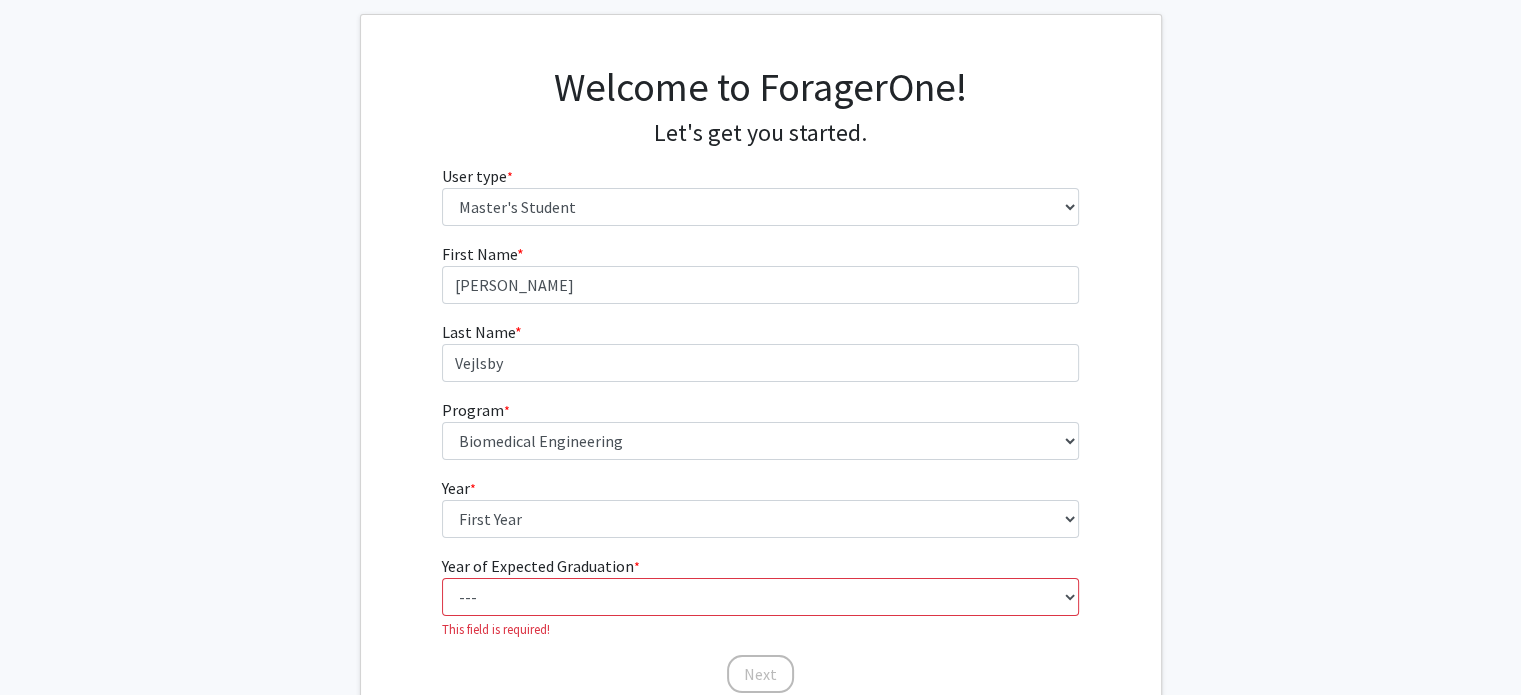 click on "Welcome to ForagerOne! Let's get you started.  User type  * required Please tell us who you are  Undergraduate Student   Master's Student   Doctoral Candidate (PhD, MD, DMD, PharmD, etc.)   Postdoctoral Researcher / Research Staff / Medical Resident / Medical Fellow   Faculty   Administrative Staff  First Name * required [PERSON_NAME] Name * required Vejlsby  Program  * required ---  Anatomy Education   Applied and Computational Mathematics   Applied Biomedical Engineering   Applied Economics   Applied Economics   Applied Health Sciences Informatics   Applied Mathematics and Statistics   Applied Physics   Applied Science in Community-Based Primary Health Care Programs in Global Health   Applied Science in Global Health Planning and Management   Applied Science in Humanitarian Health   Applied Science in Patient Safety and Healthcare Quality   Applied Science in Population Health Management   Applied Science in Spatial Analysis for Public Health   Artificial Intelligence   Audio Science: Acoustics   Year" 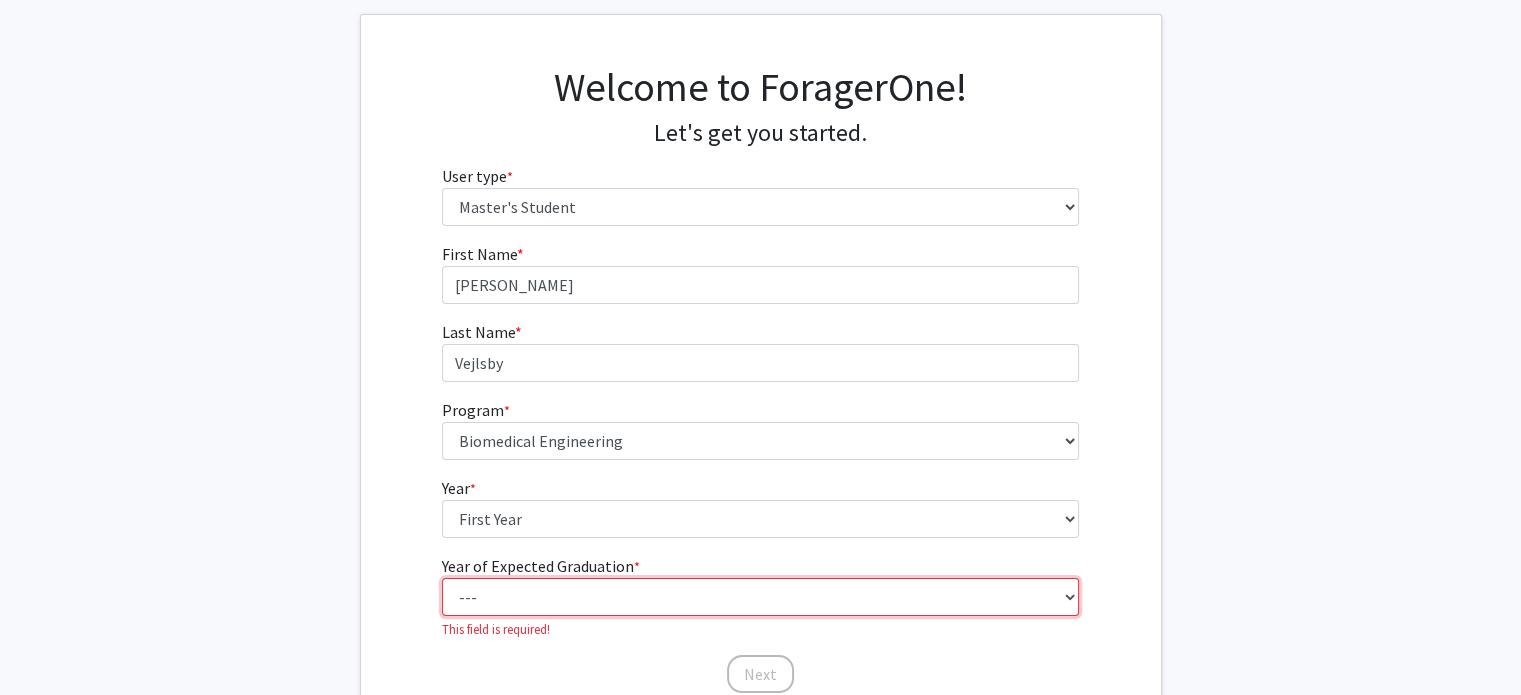 click on "---  2025   2026   2027   2028   2029   2030   2031   2032   2033   2034" at bounding box center (760, 597) 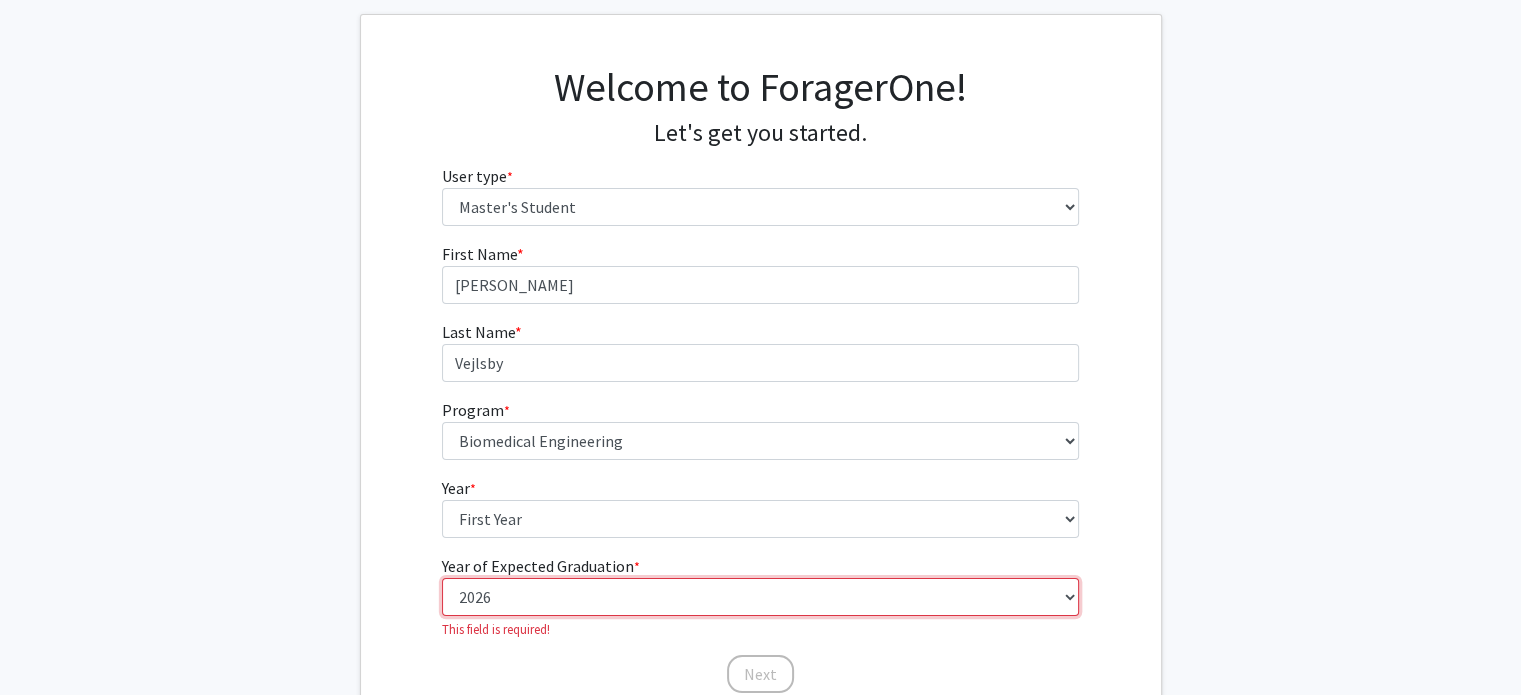 click on "---  2025   2026   2027   2028   2029   2030   2031   2032   2033   2034" at bounding box center [760, 597] 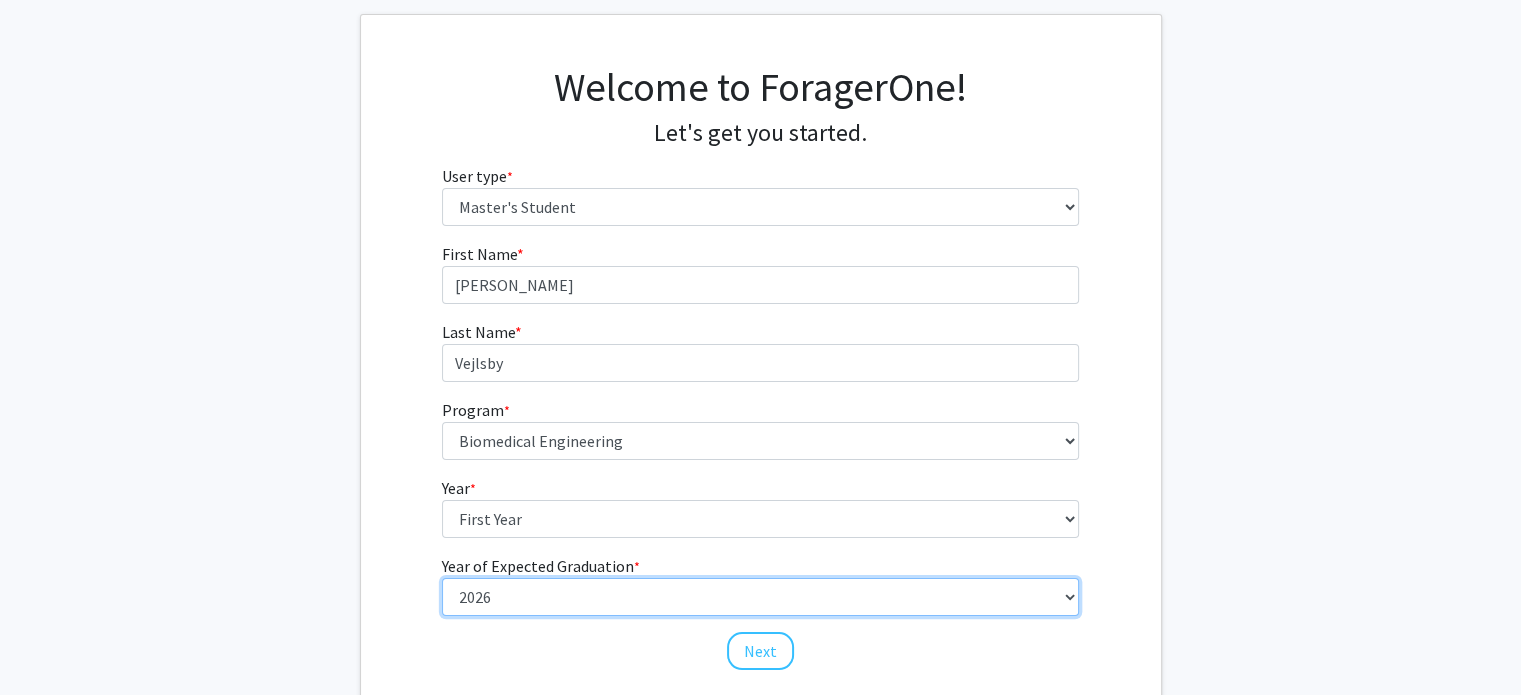 scroll, scrollTop: 249, scrollLeft: 0, axis: vertical 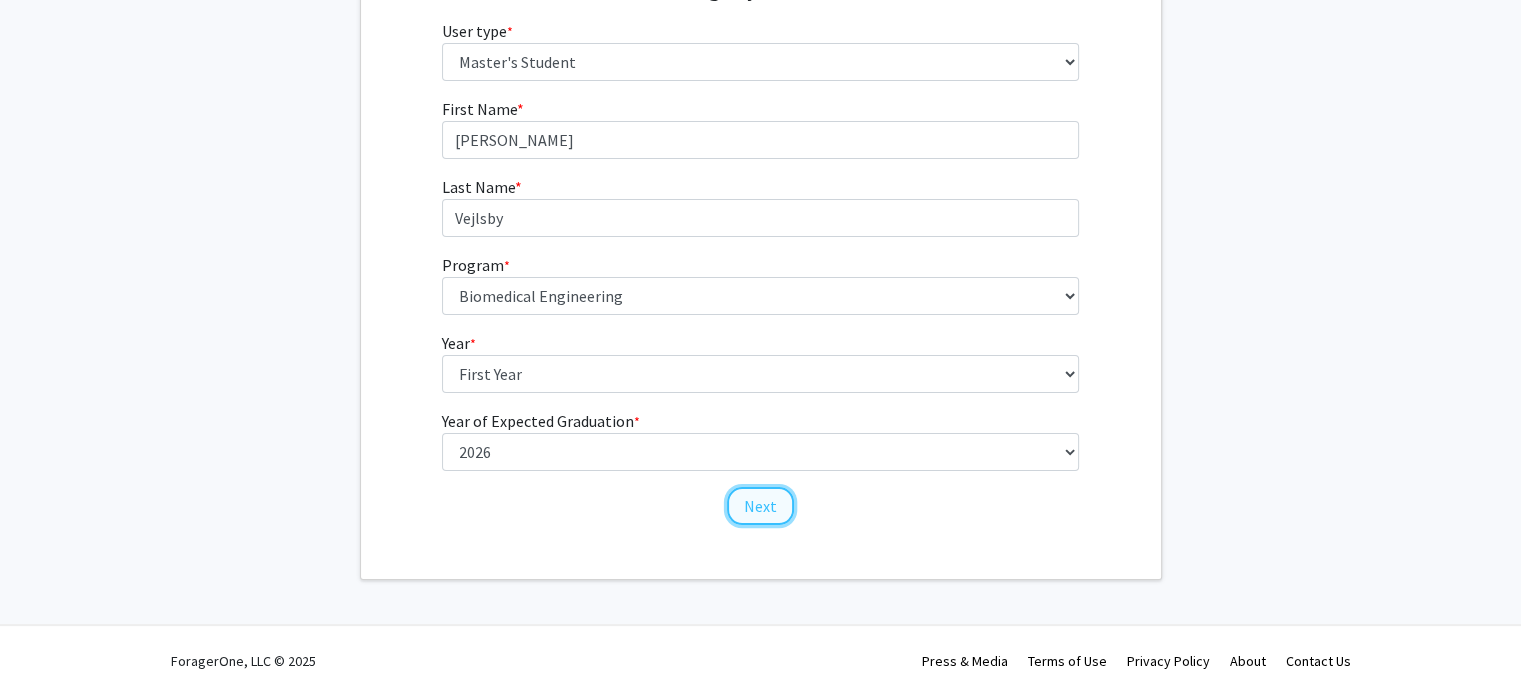 click on "Next" 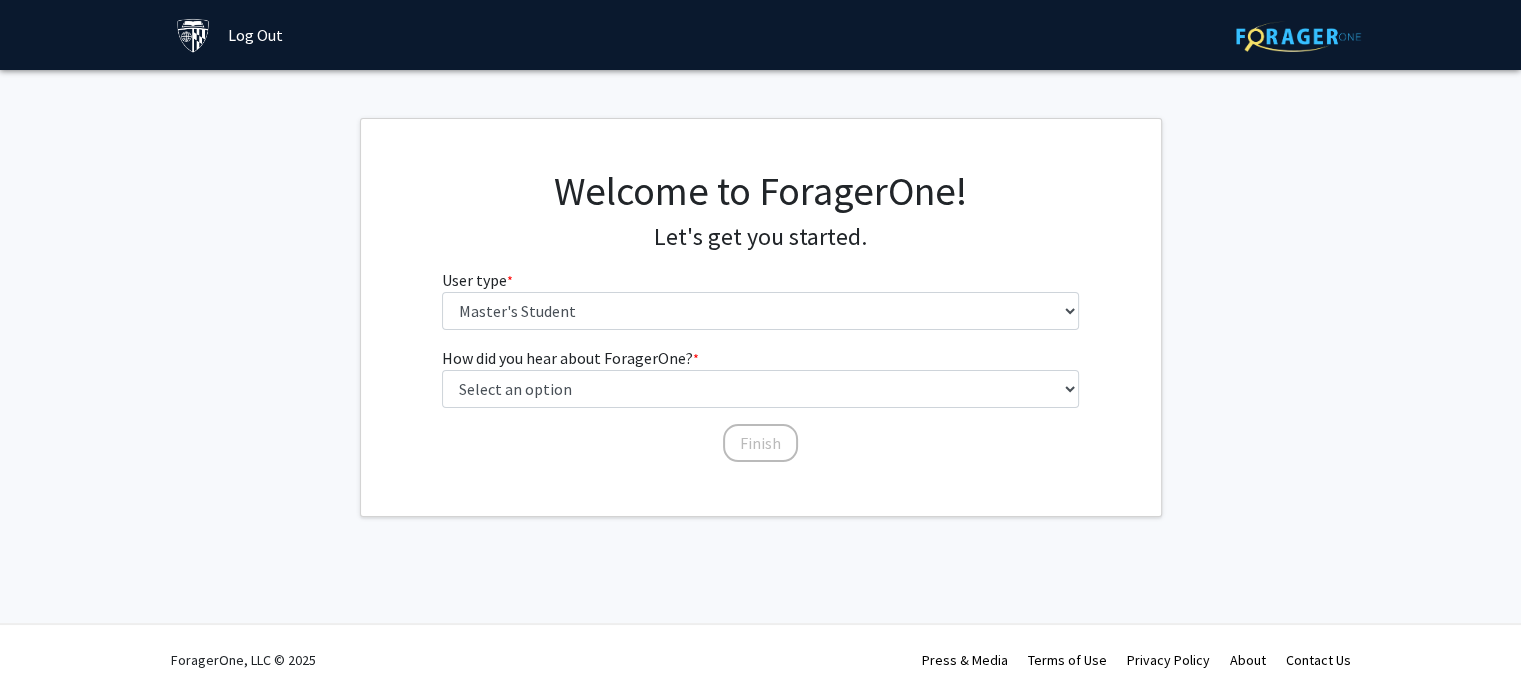 scroll, scrollTop: 0, scrollLeft: 0, axis: both 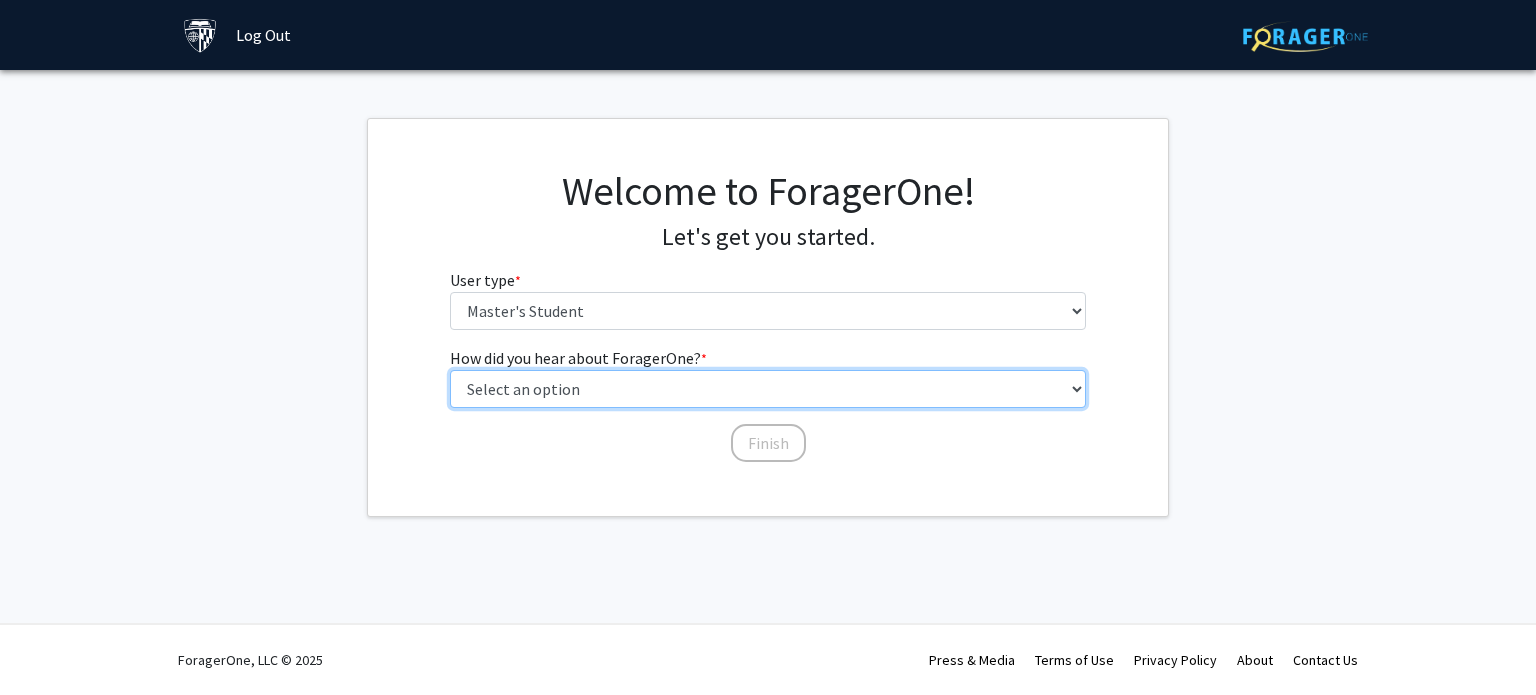 click on "Select an option  Peer/student recommendation   Faculty/staff recommendation   University website   University email or newsletter   Other" at bounding box center [768, 389] 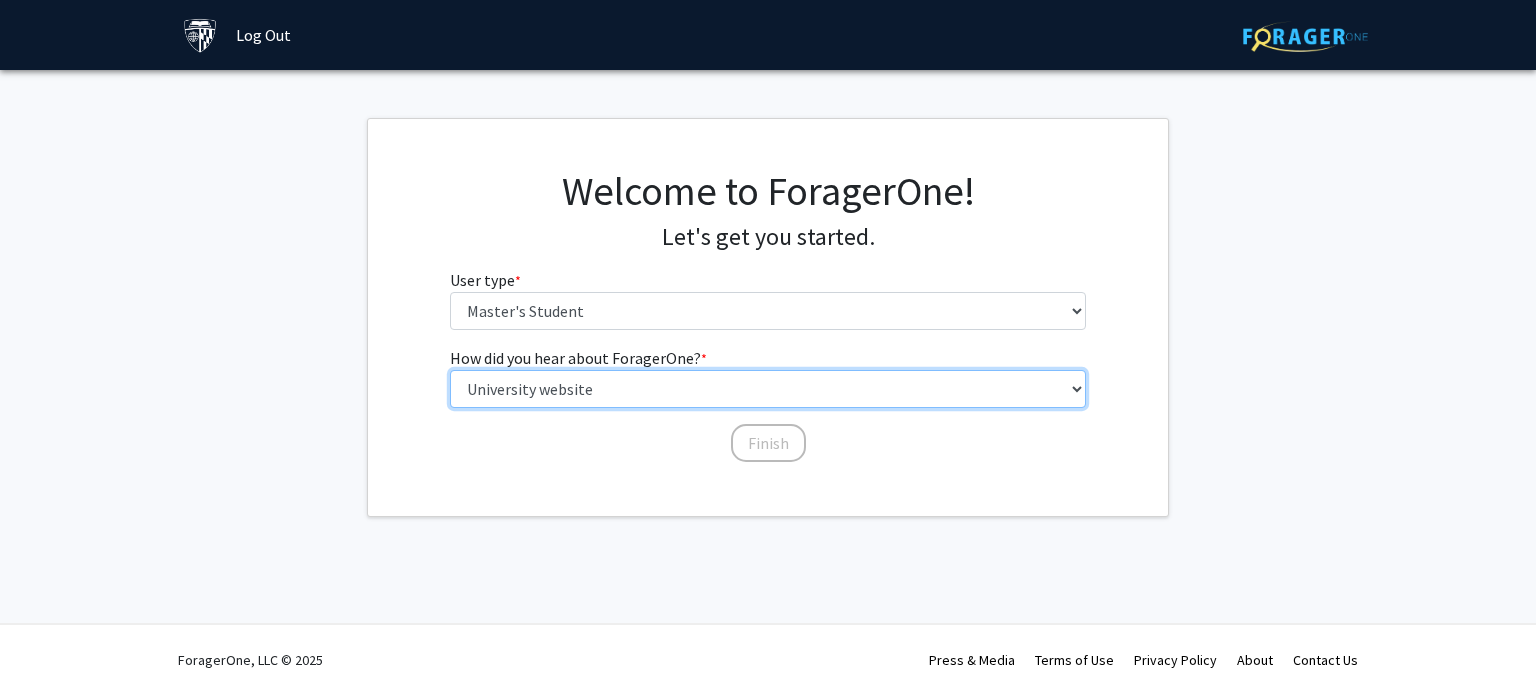 click on "Select an option  Peer/student recommendation   Faculty/staff recommendation   University website   University email or newsletter   Other" at bounding box center [768, 389] 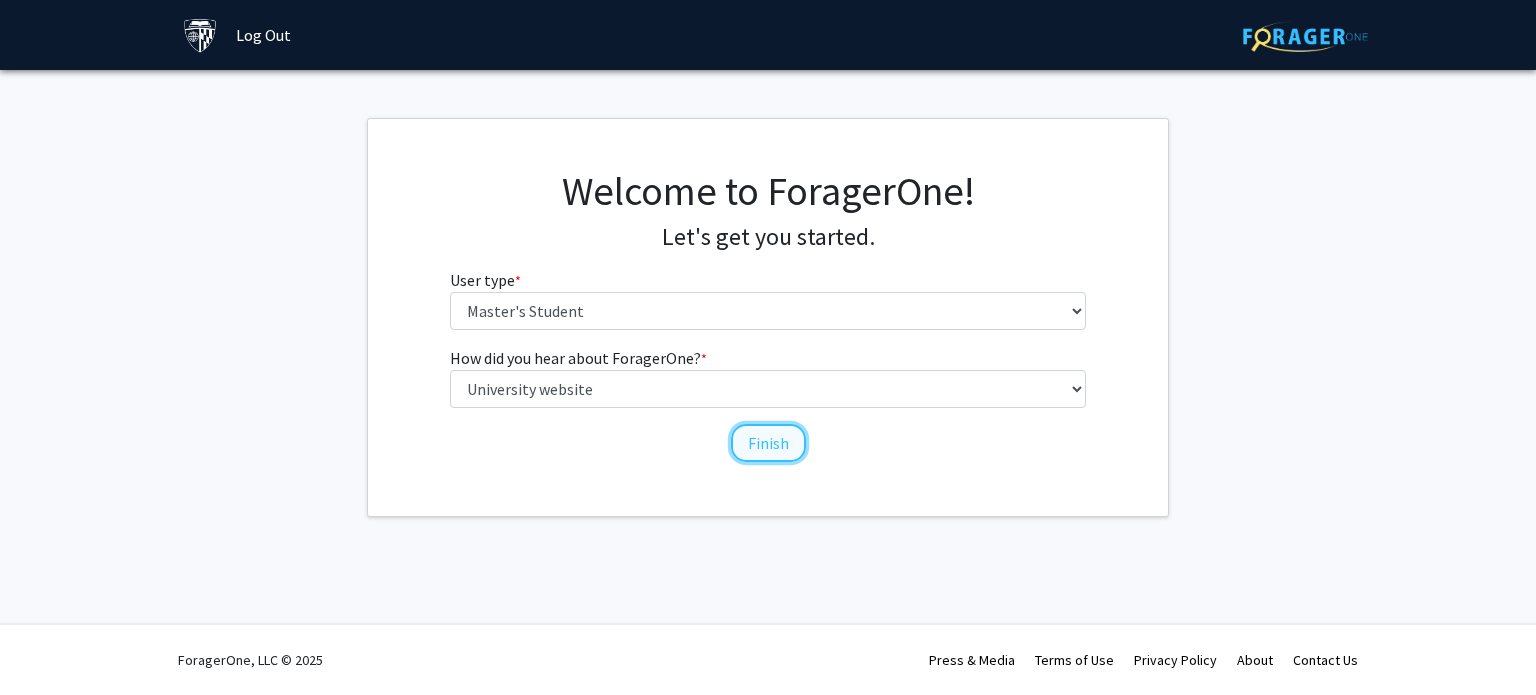 click on "Finish" 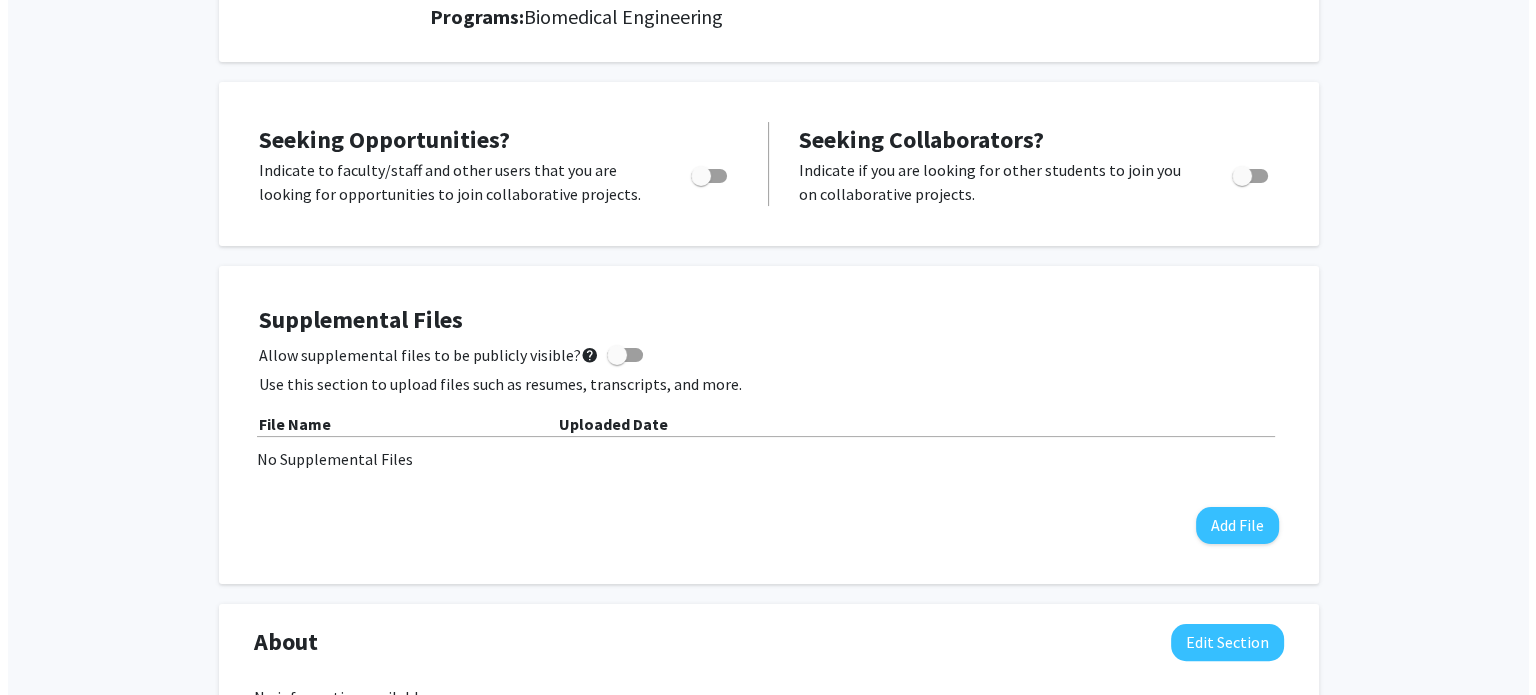 scroll, scrollTop: 290, scrollLeft: 0, axis: vertical 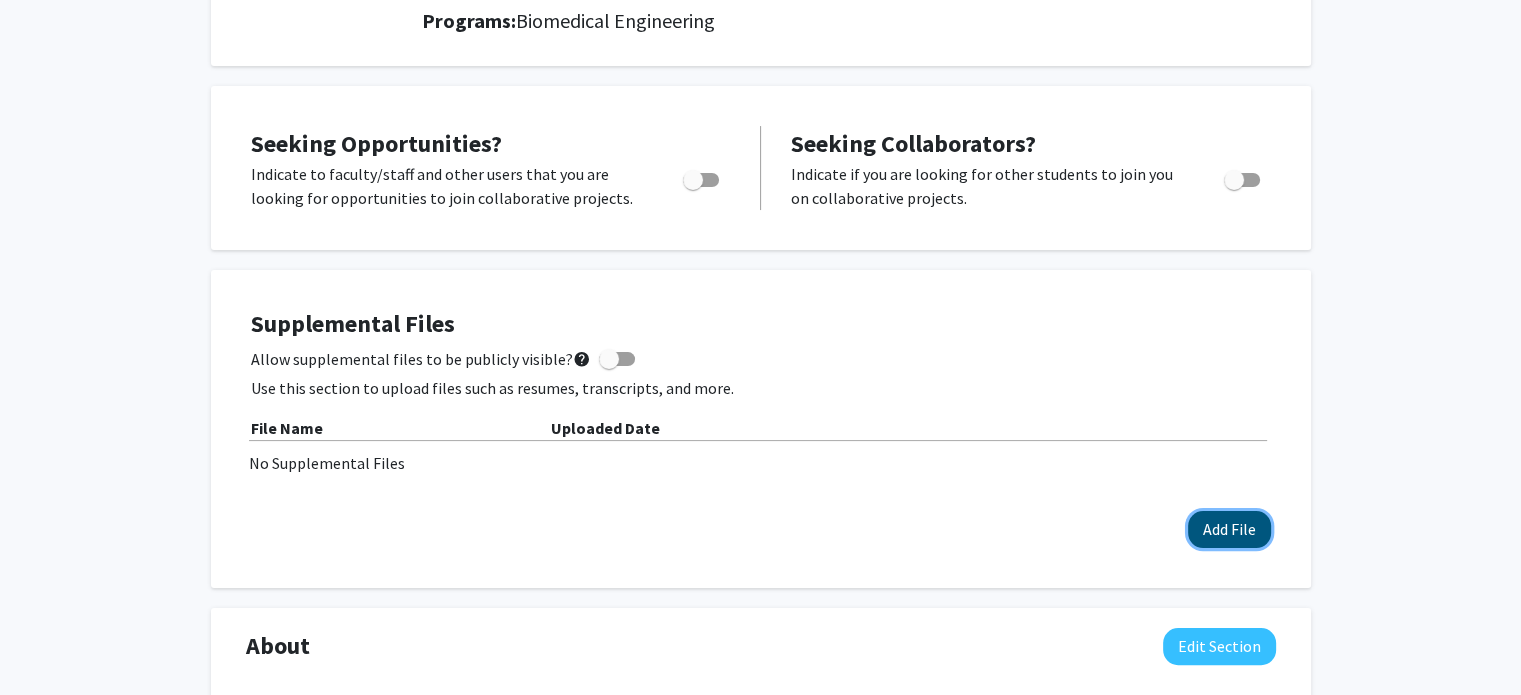click on "Add File" 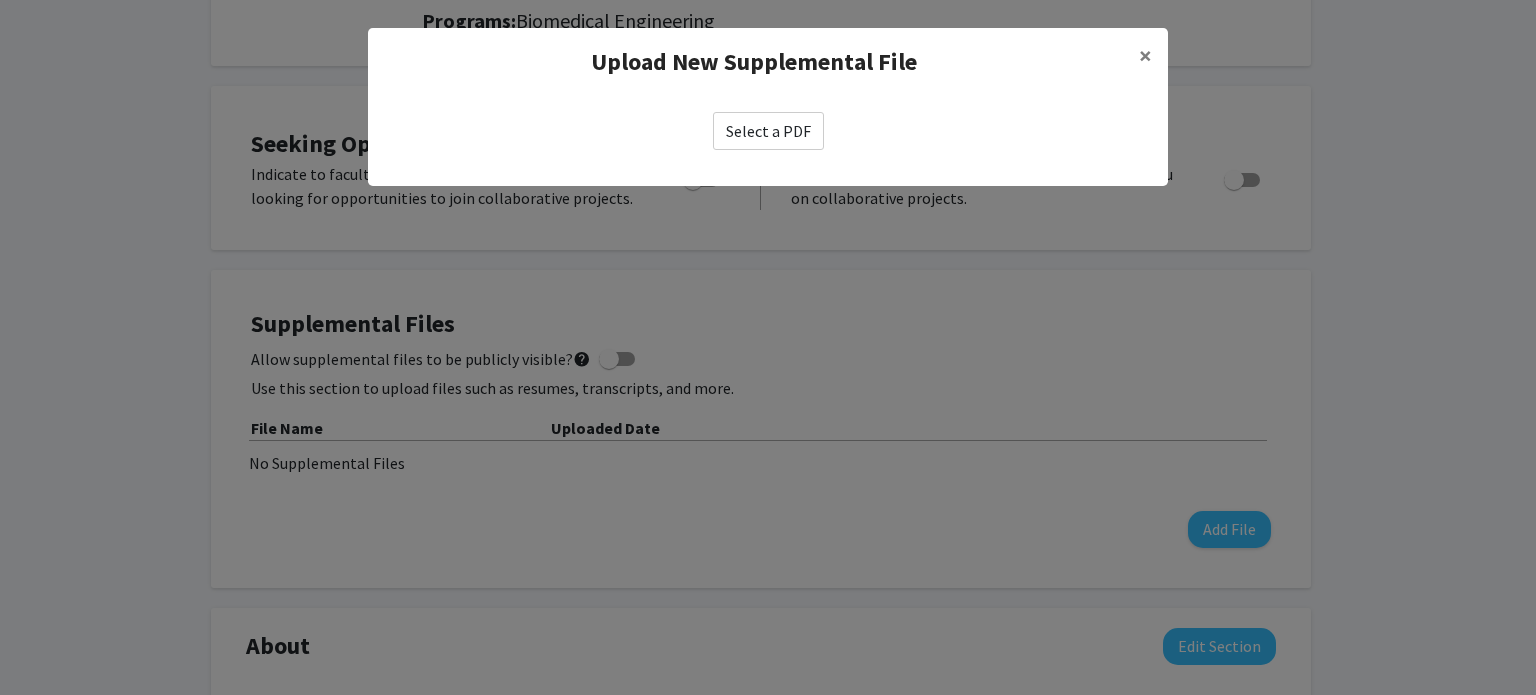 click on "Select a PDF" 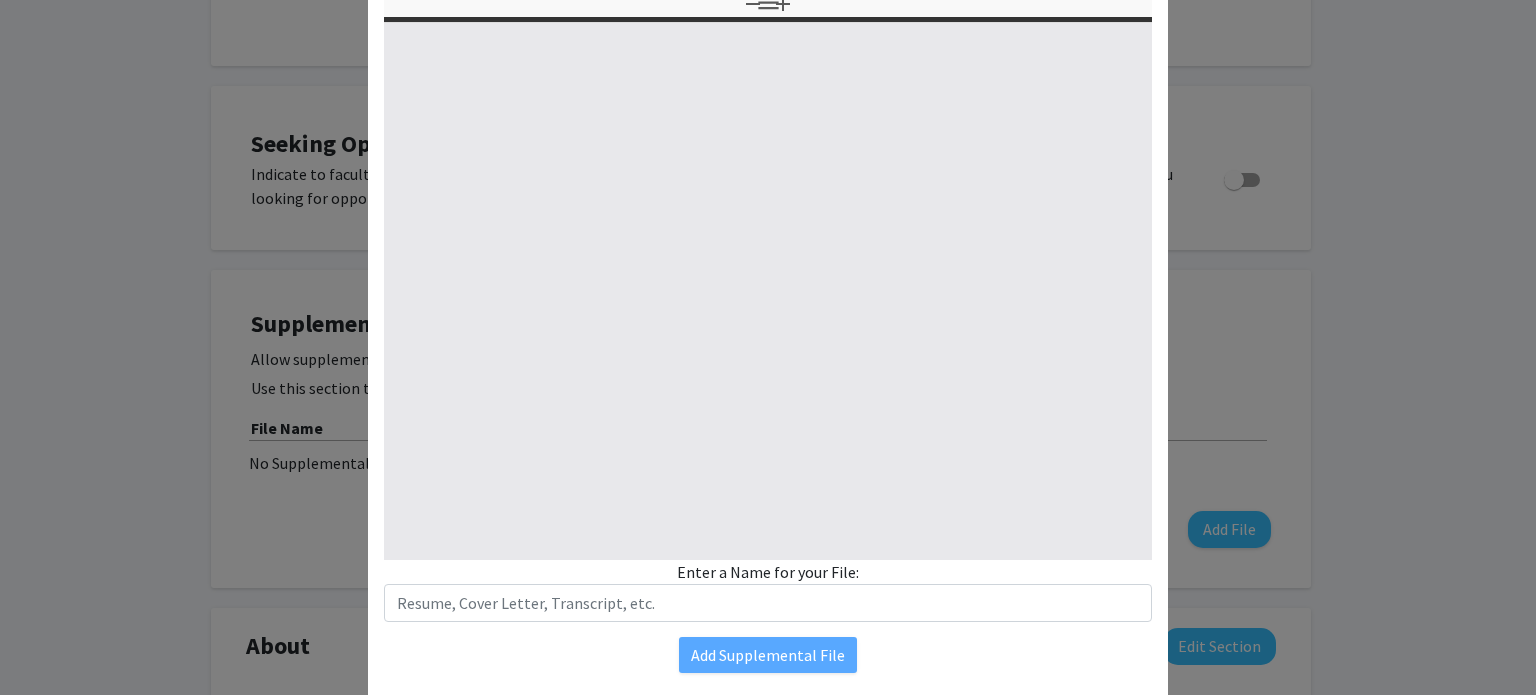 select on "custom" 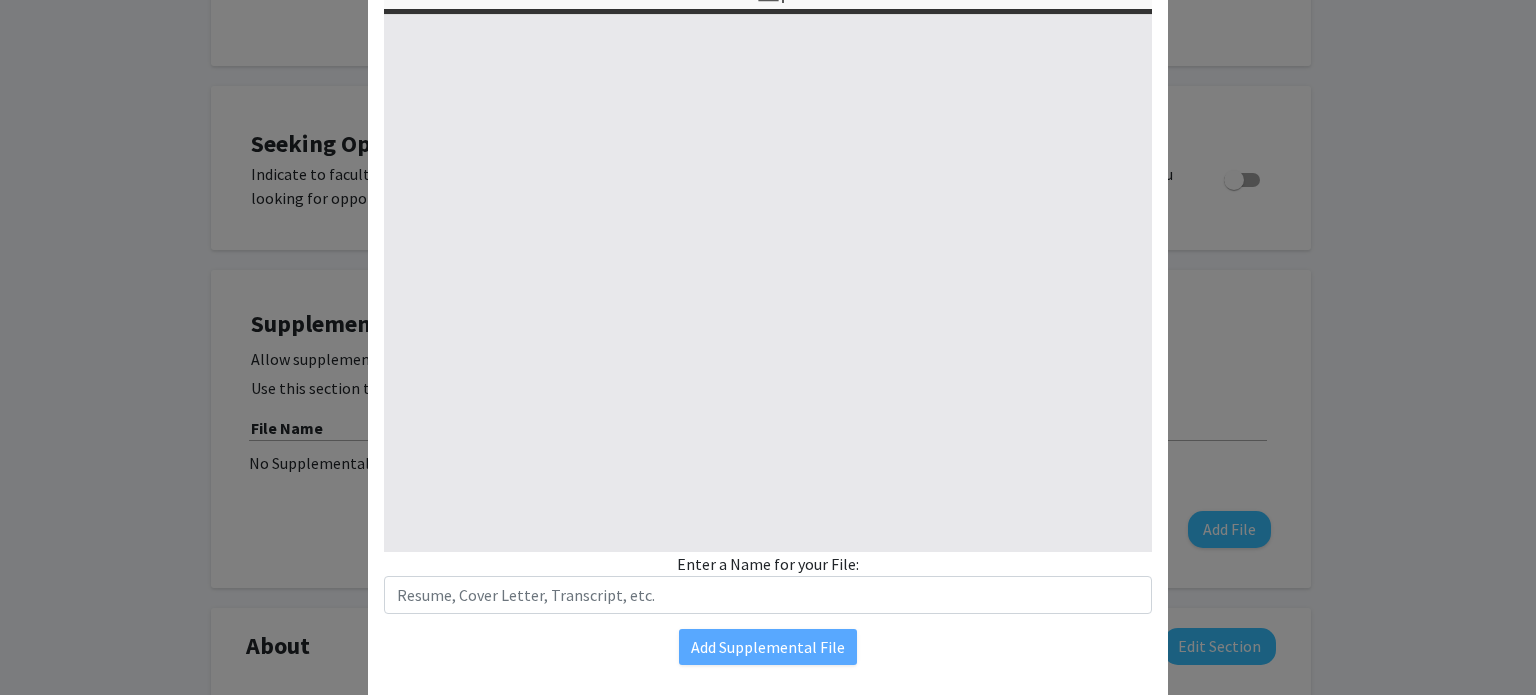scroll, scrollTop: 251, scrollLeft: 0, axis: vertical 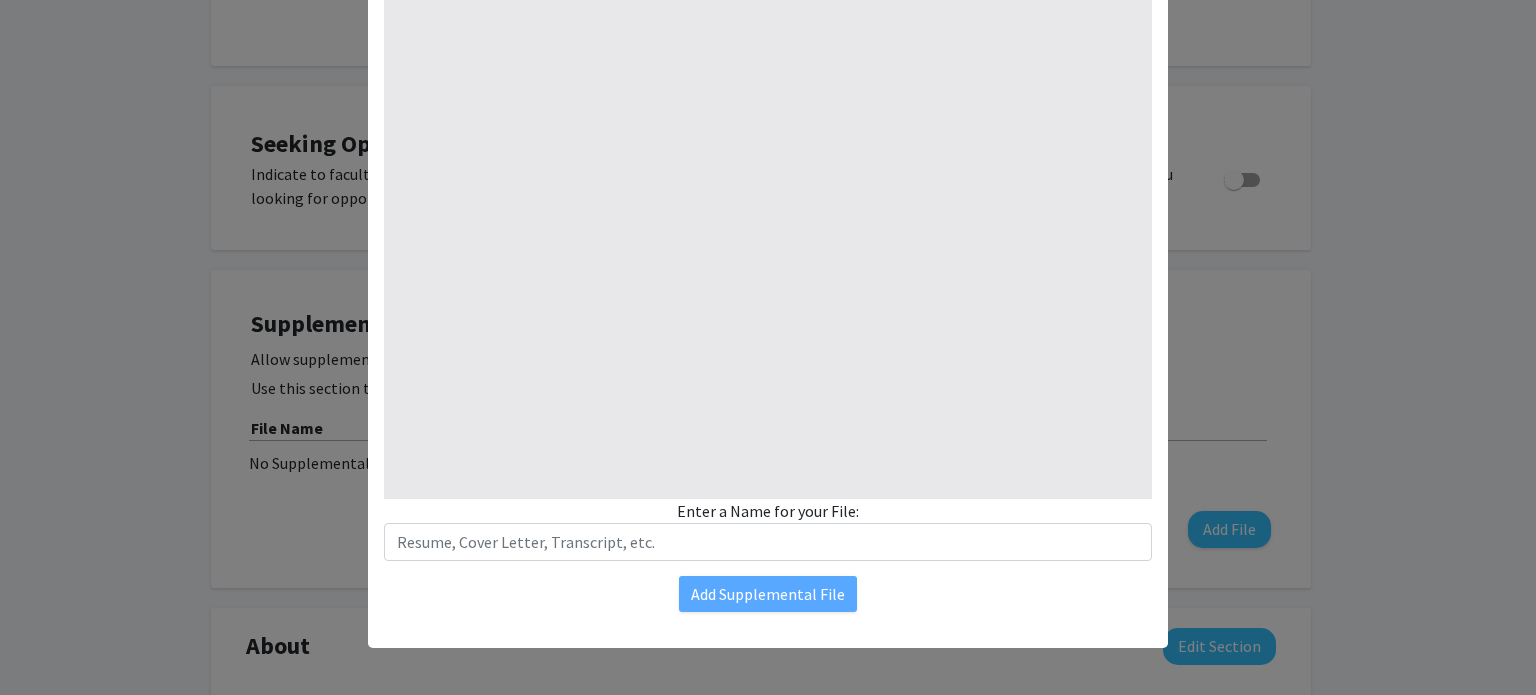 type on "0" 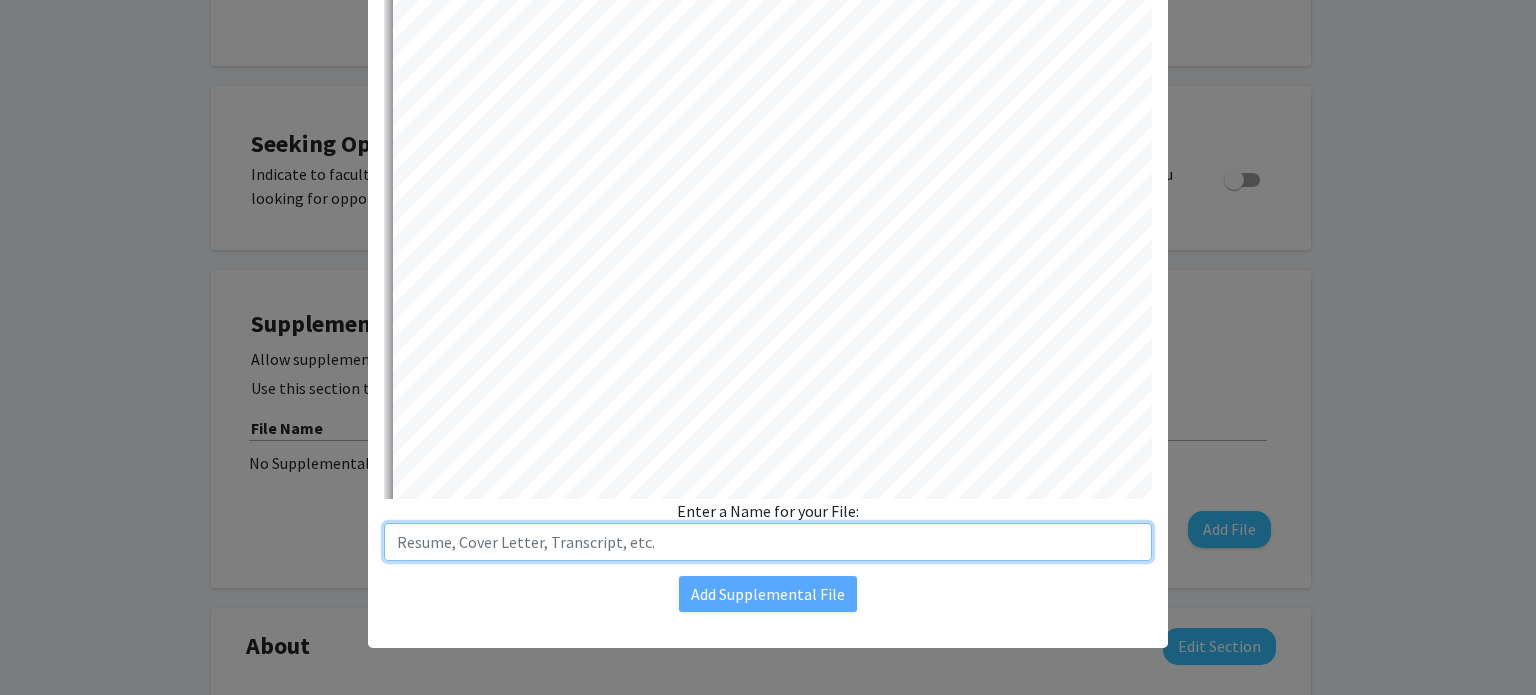 click at bounding box center [768, 542] 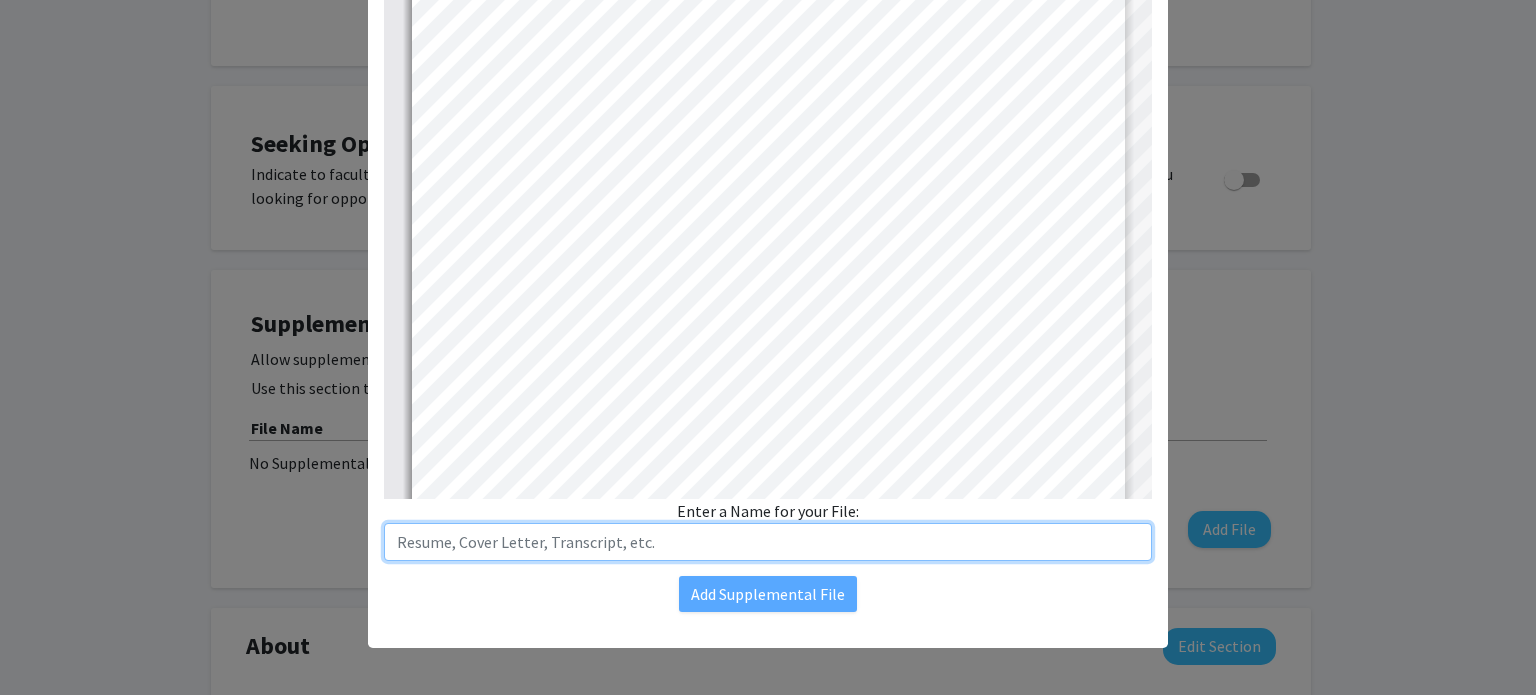 select on "auto" 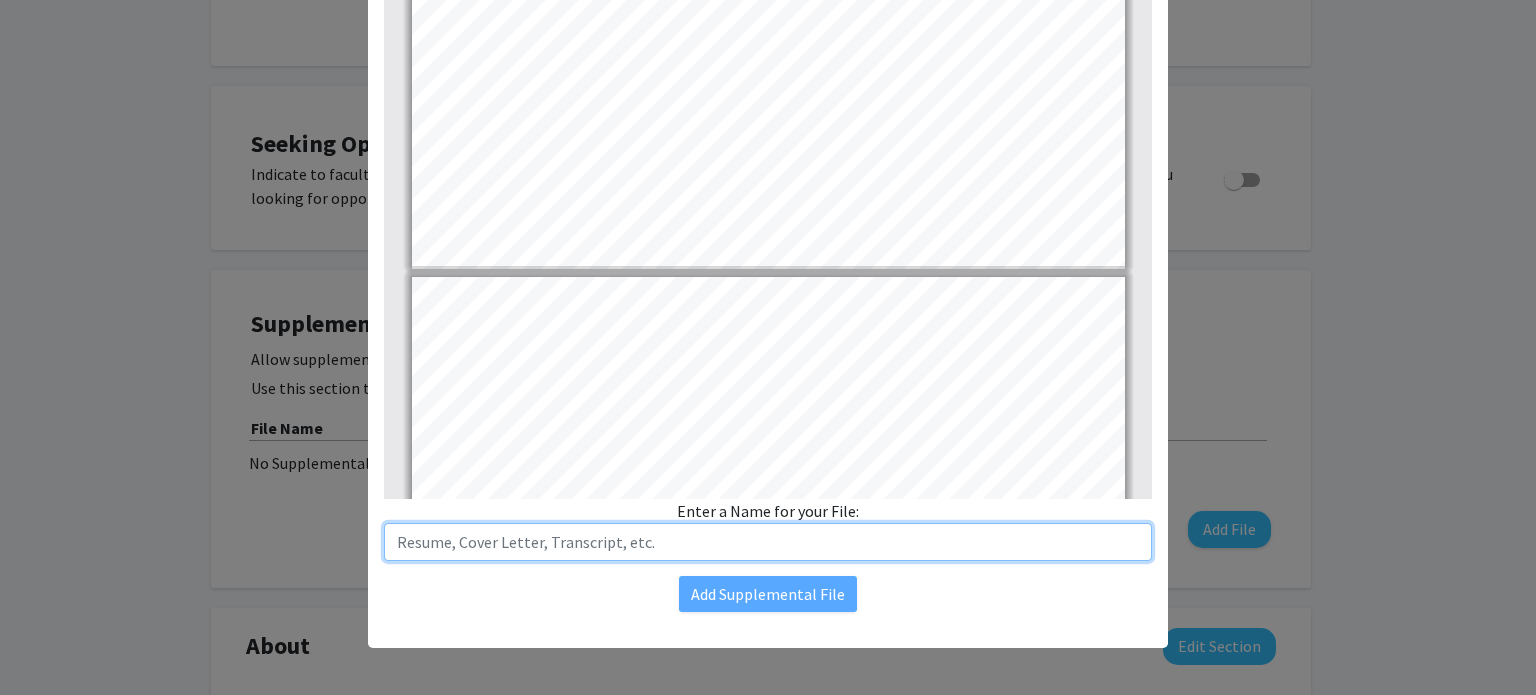 type on "2" 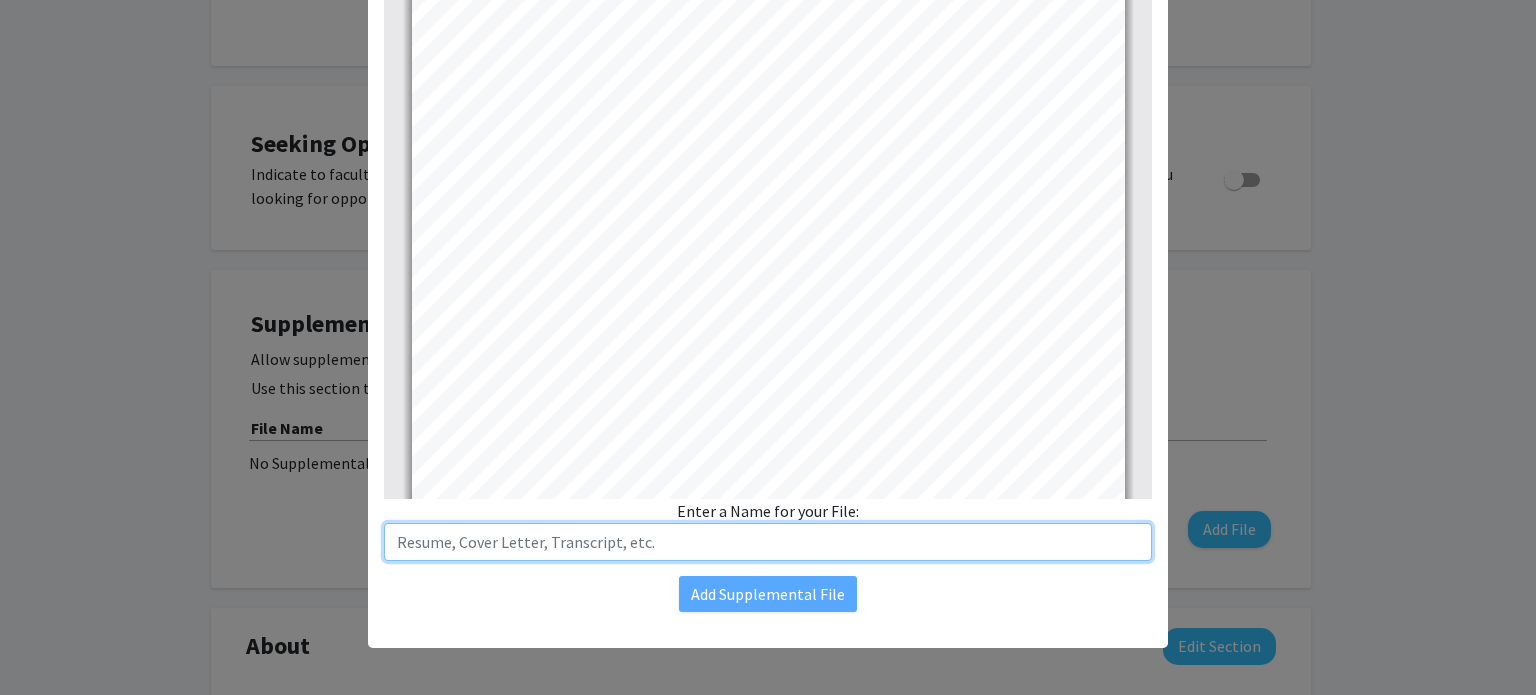 scroll, scrollTop: 1480, scrollLeft: 0, axis: vertical 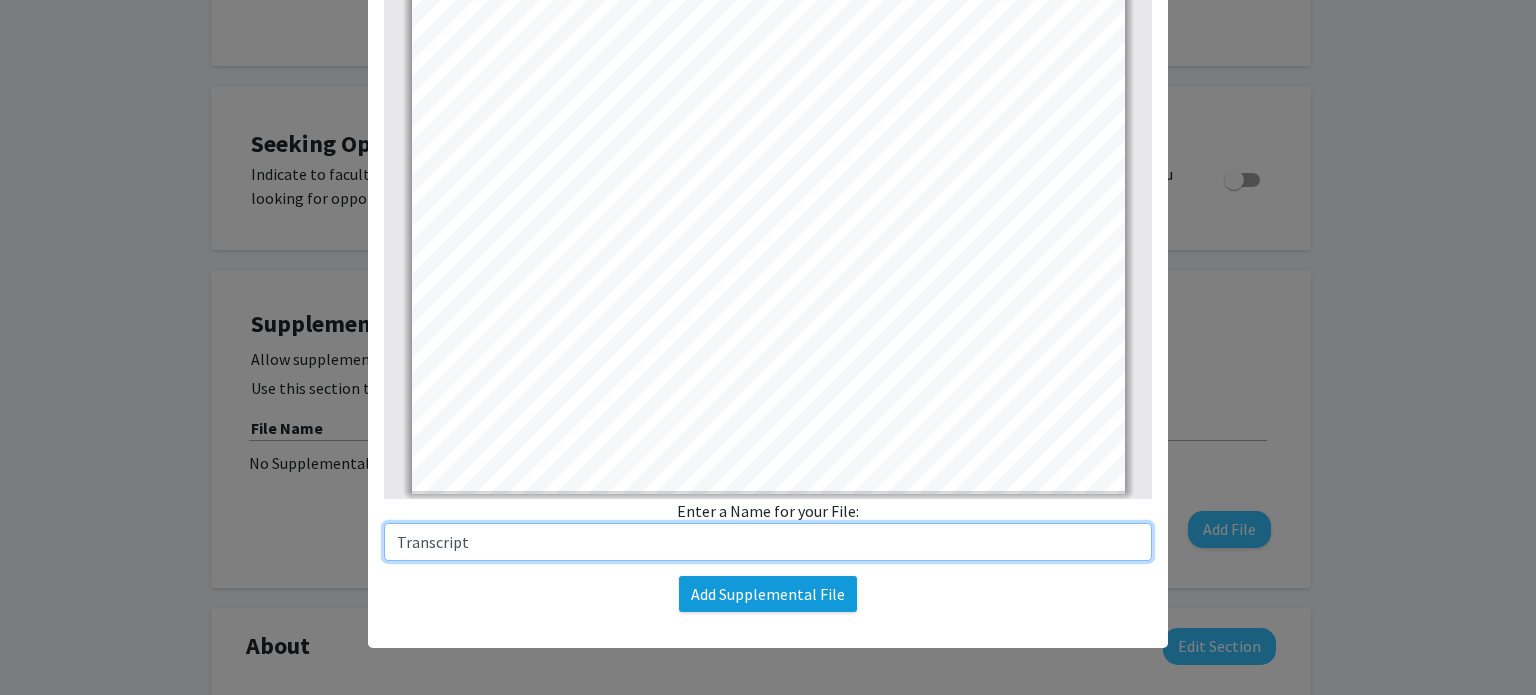 type on "Transcript" 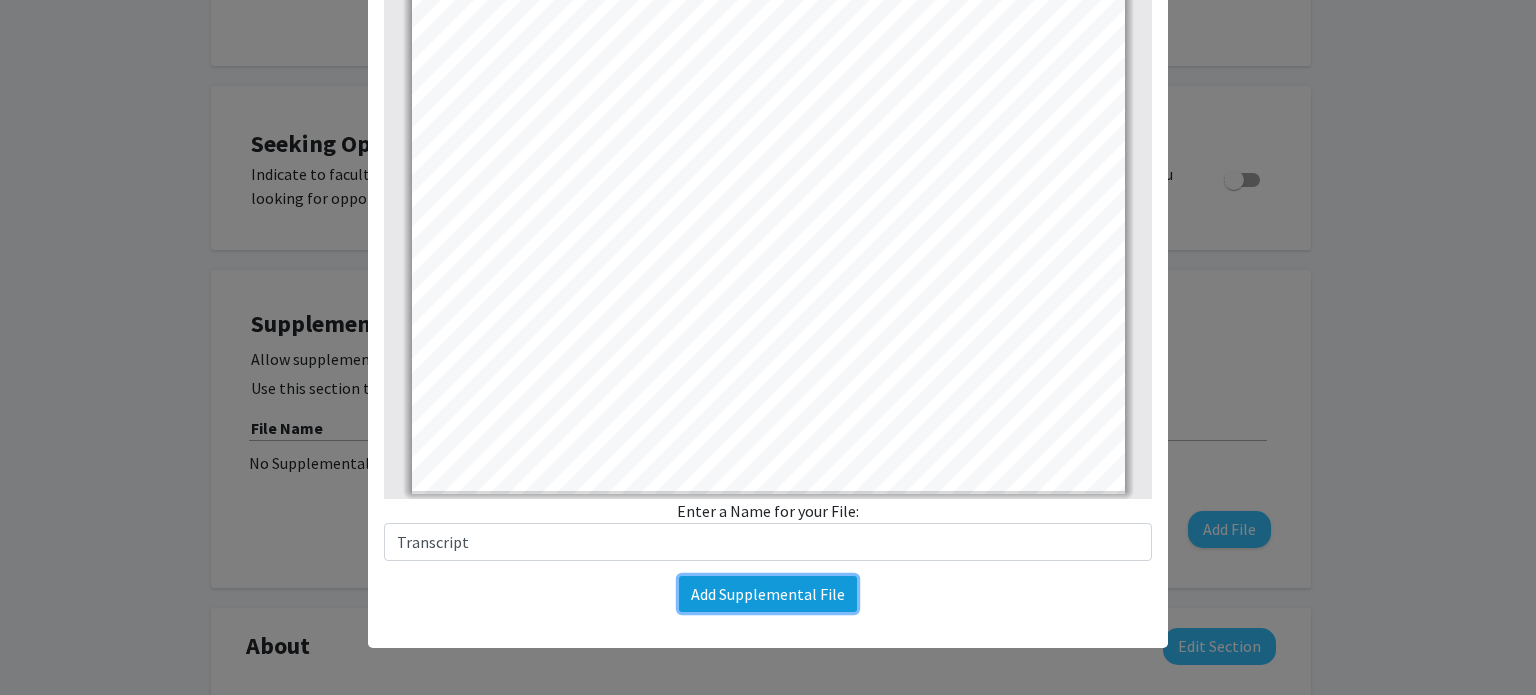 click on "Add Supplemental File" 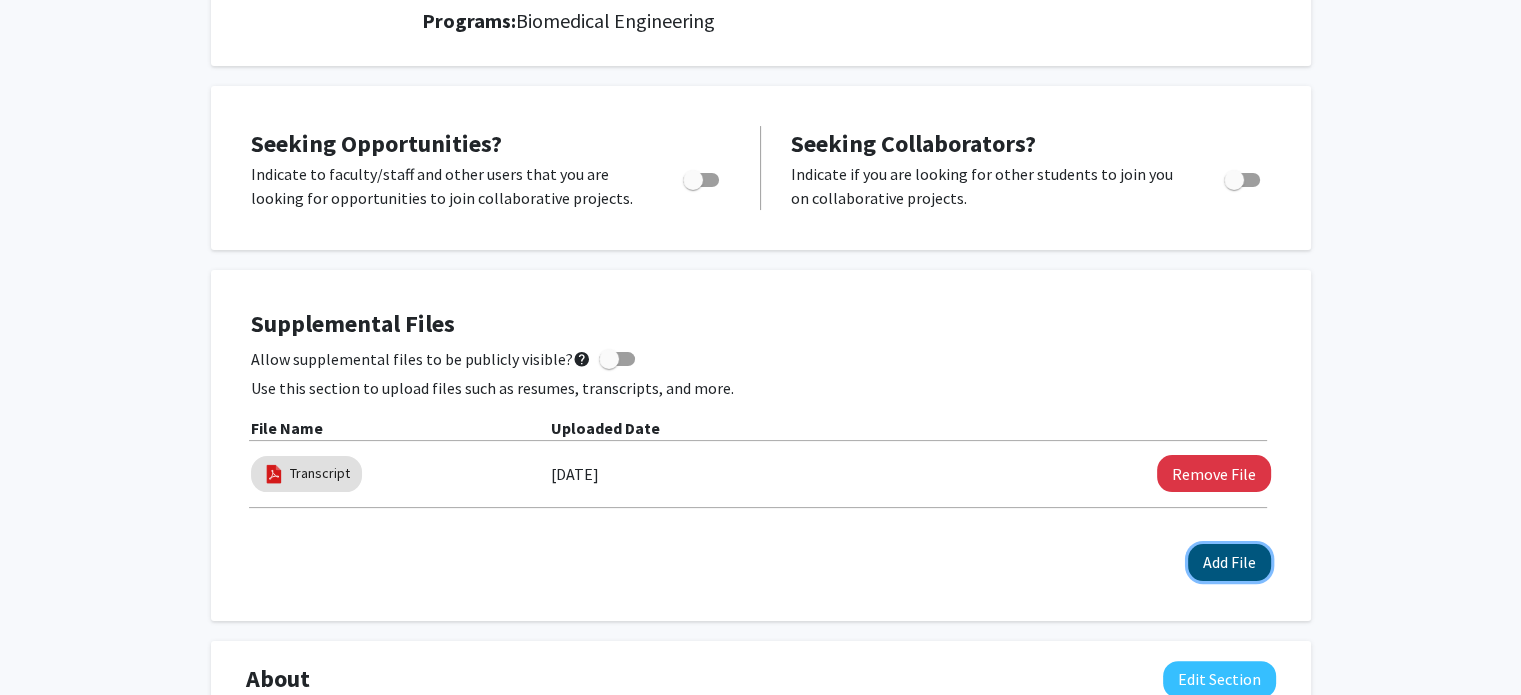 click on "Add File" 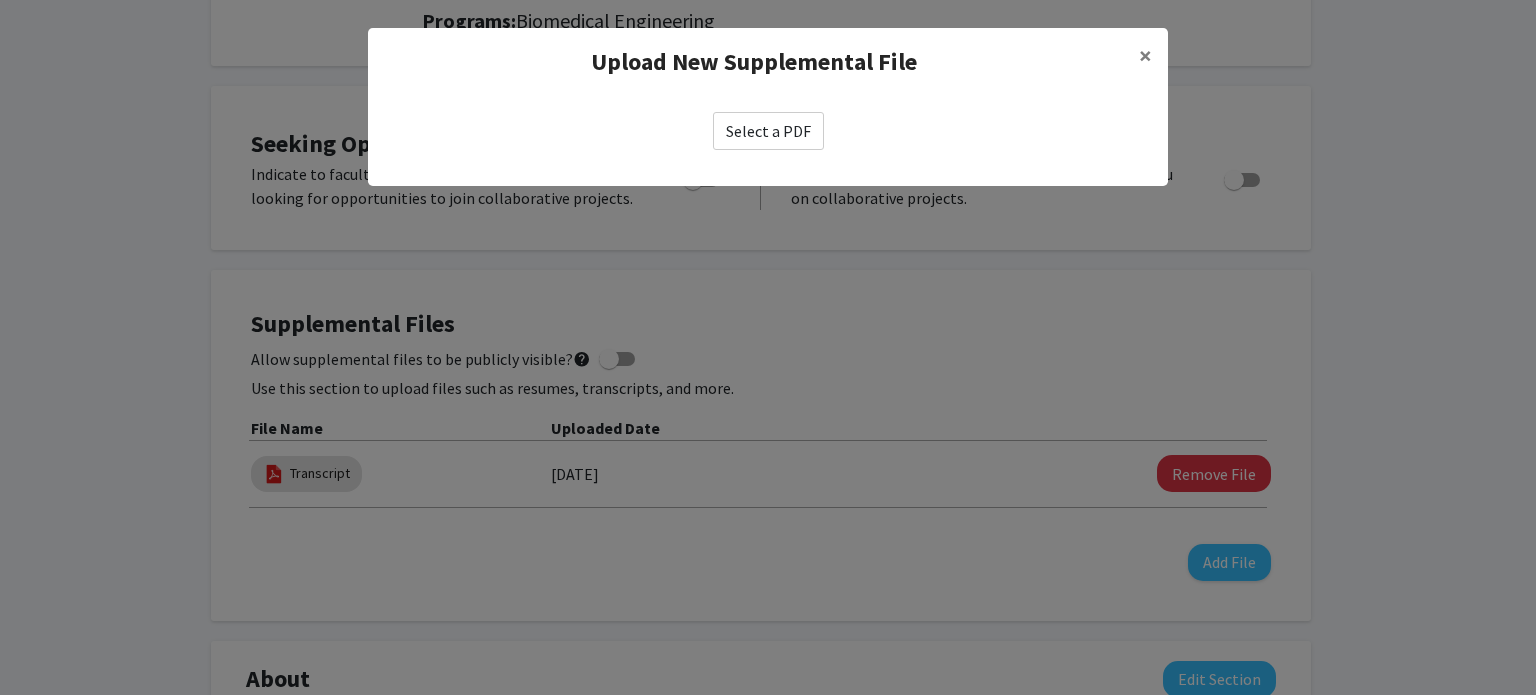 click on "Select a PDF" 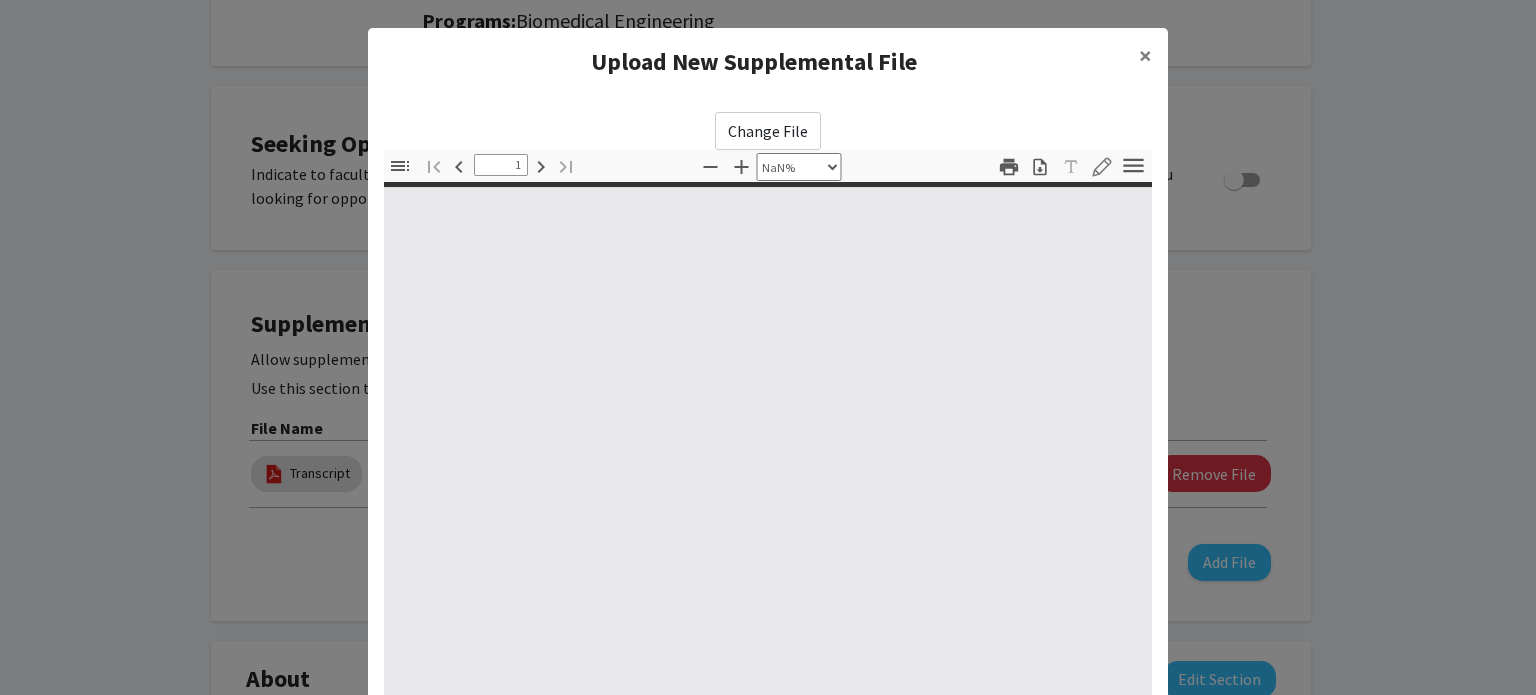 type on "0" 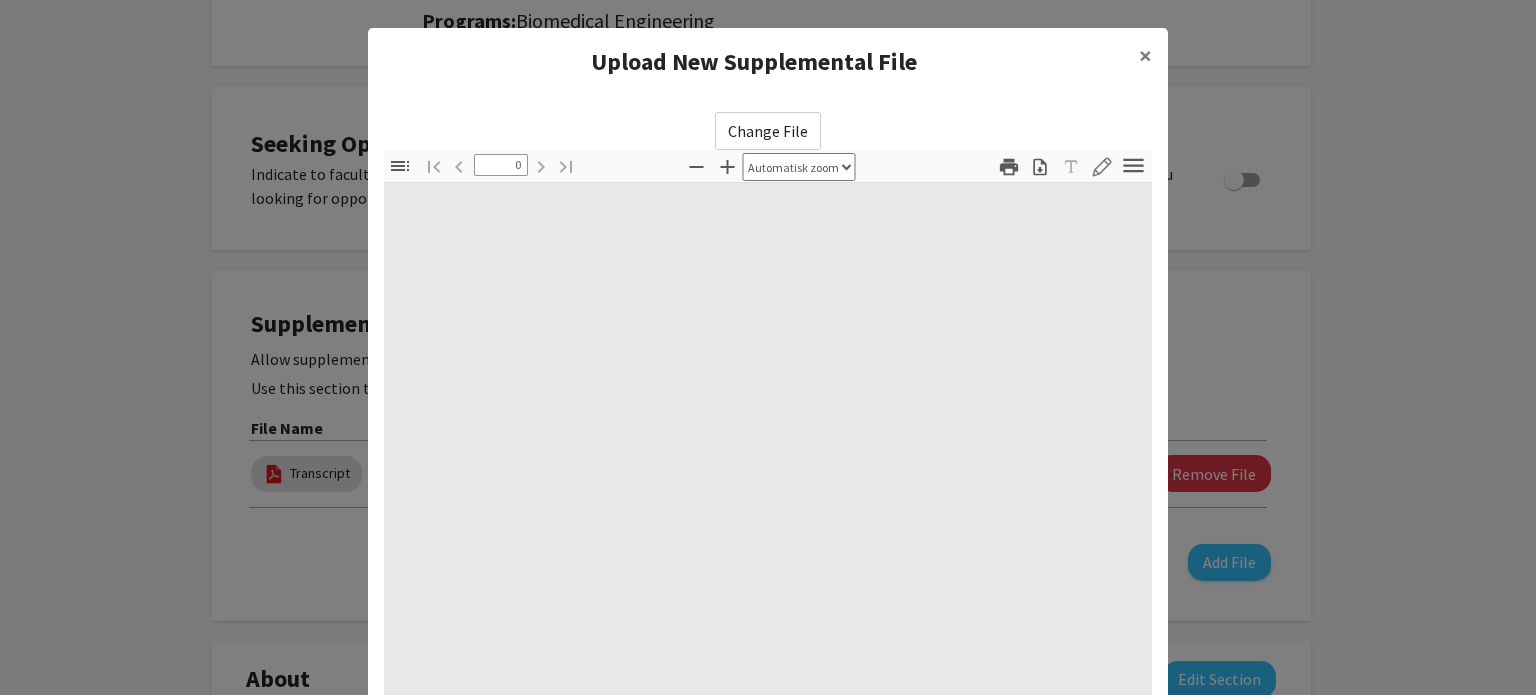 select on "custom" 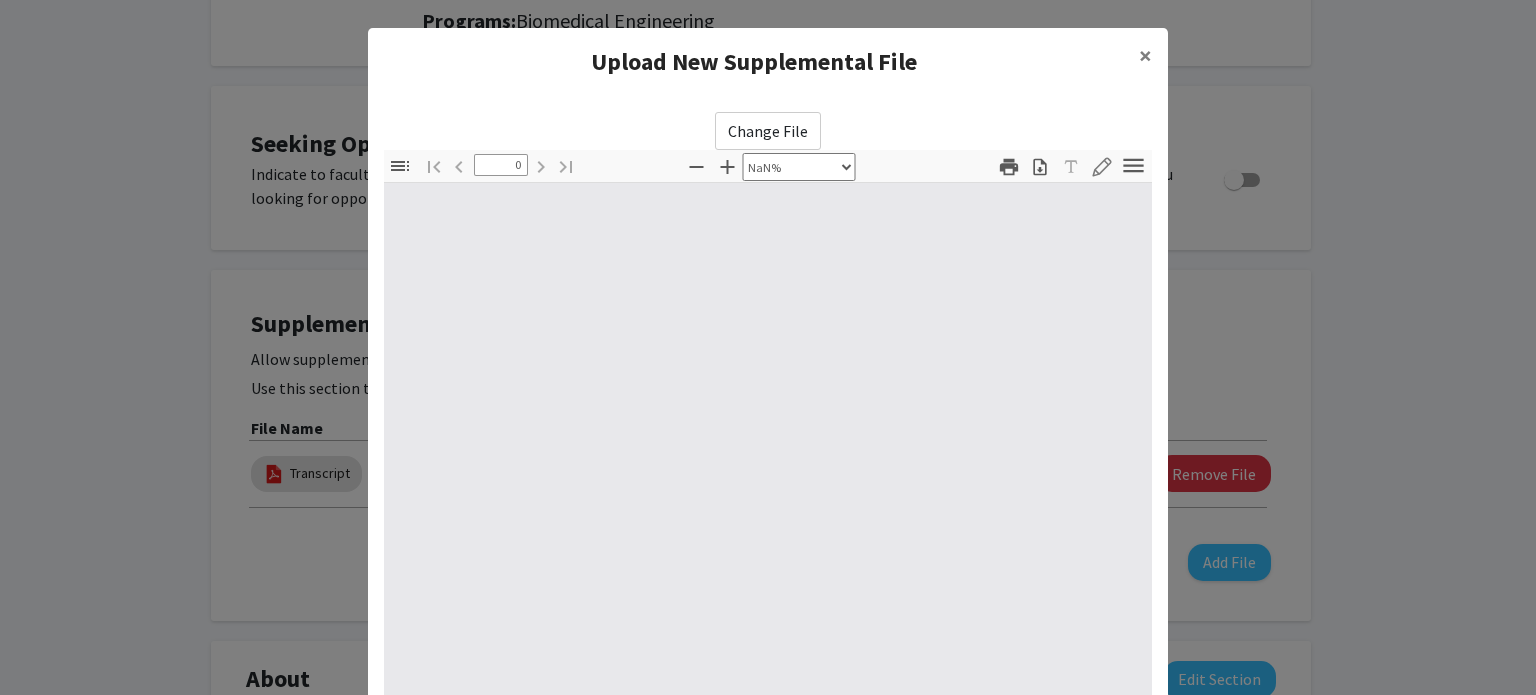 type on "1" 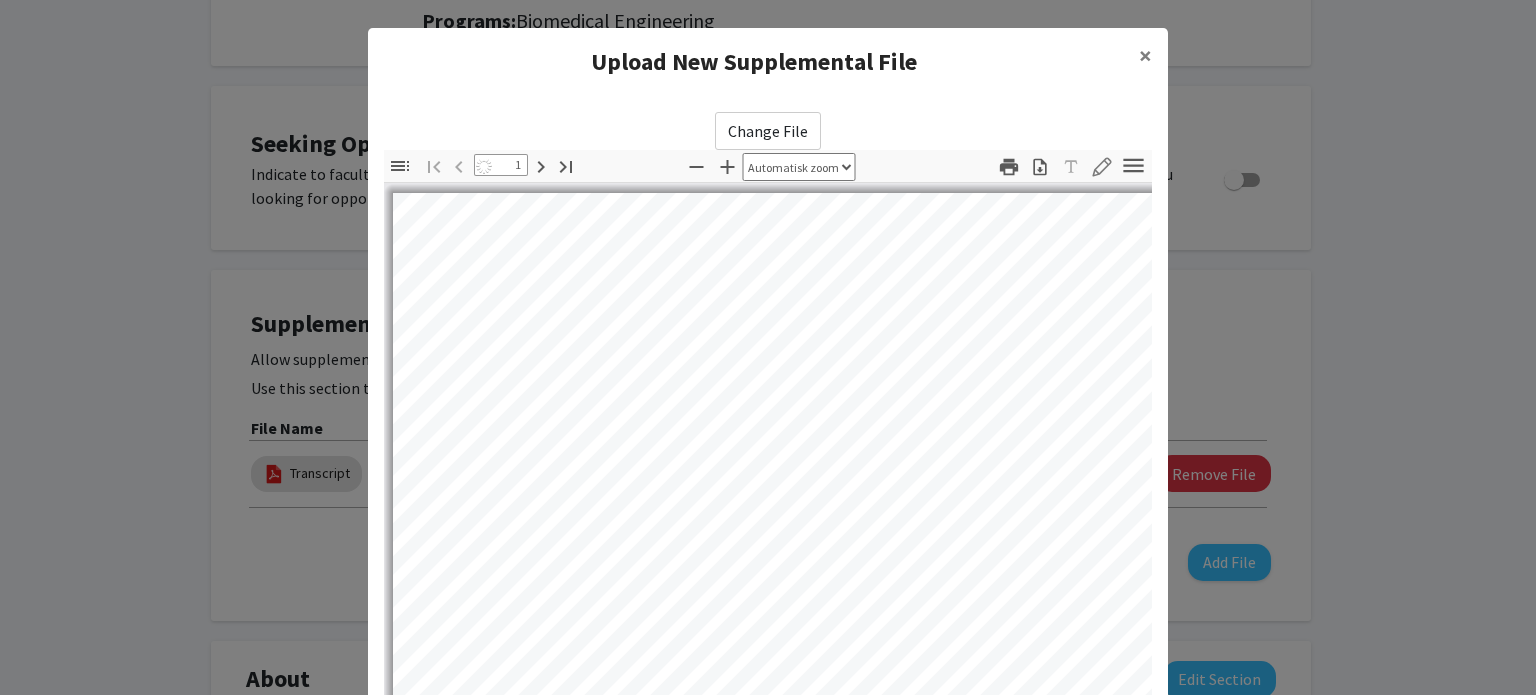 select on "auto" 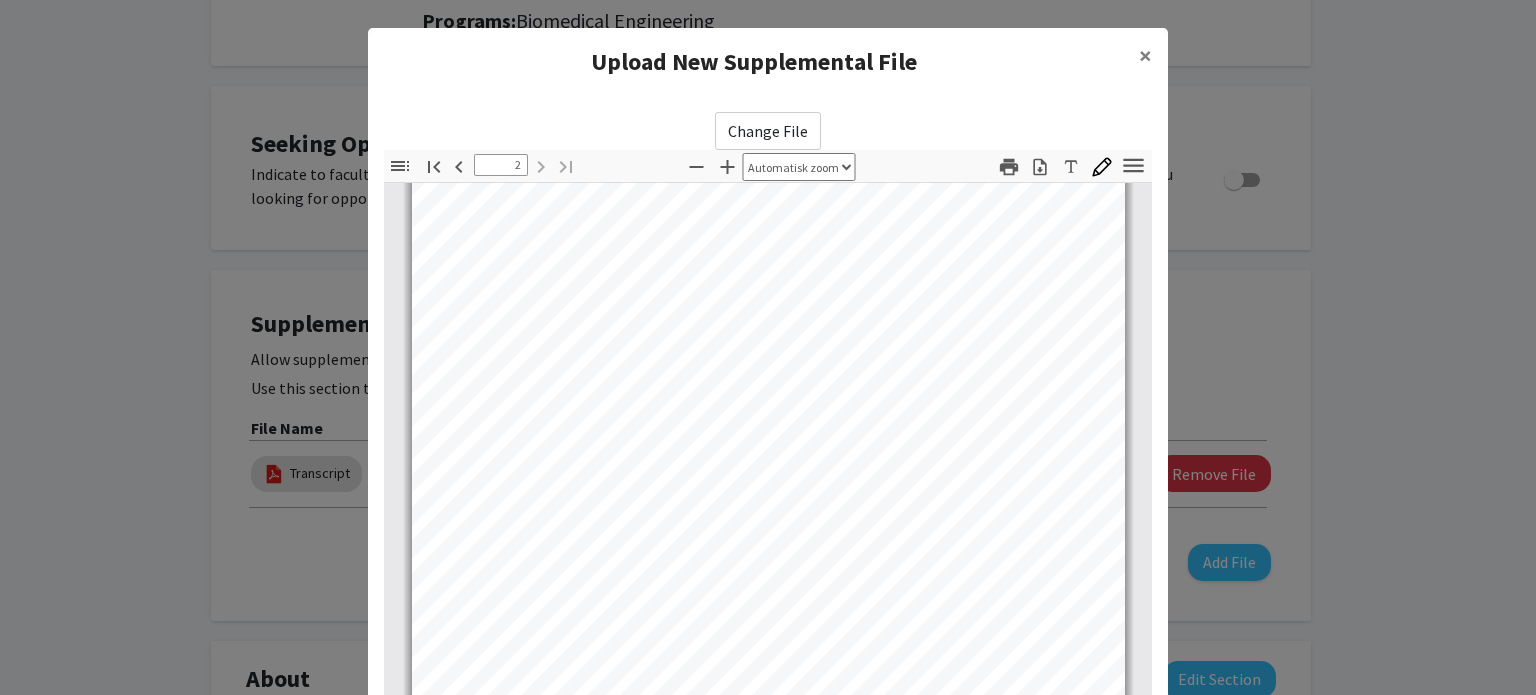 scroll, scrollTop: 1478, scrollLeft: 0, axis: vertical 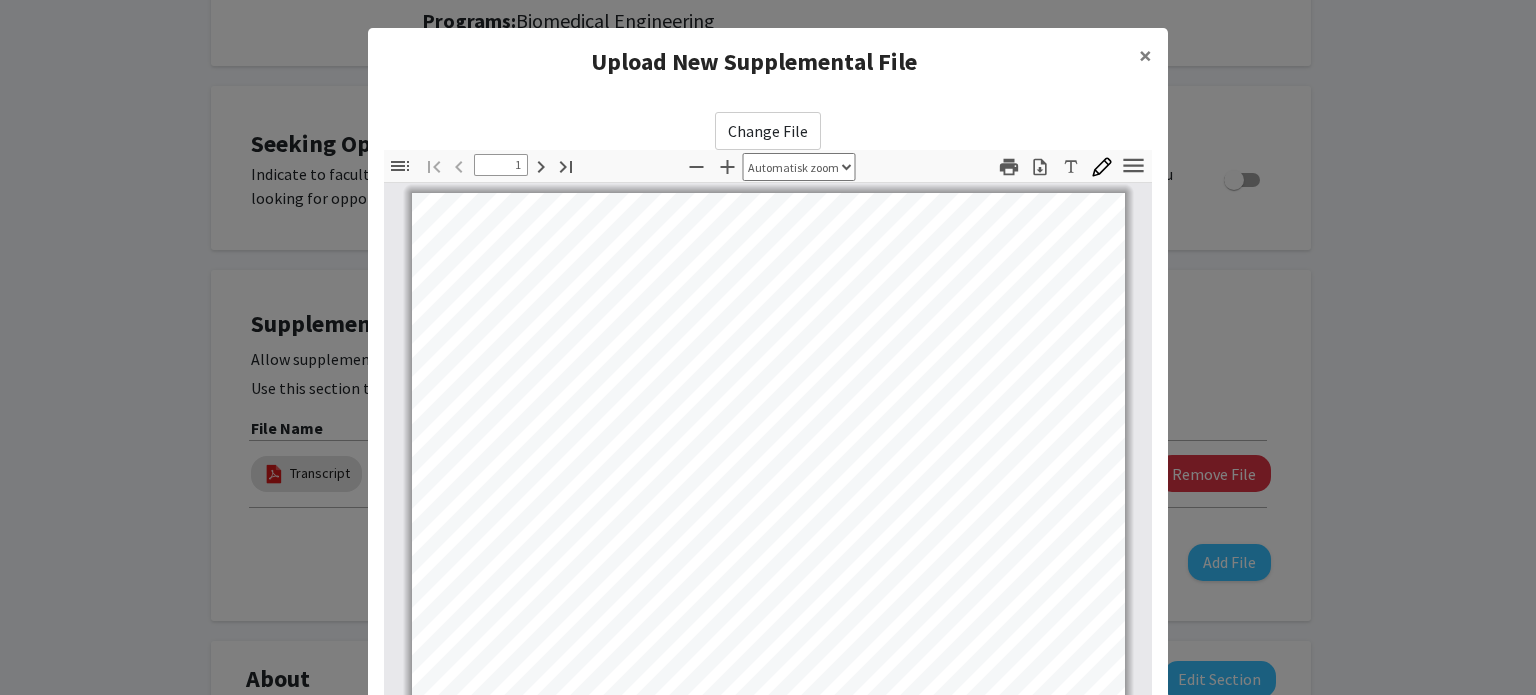 type on "2" 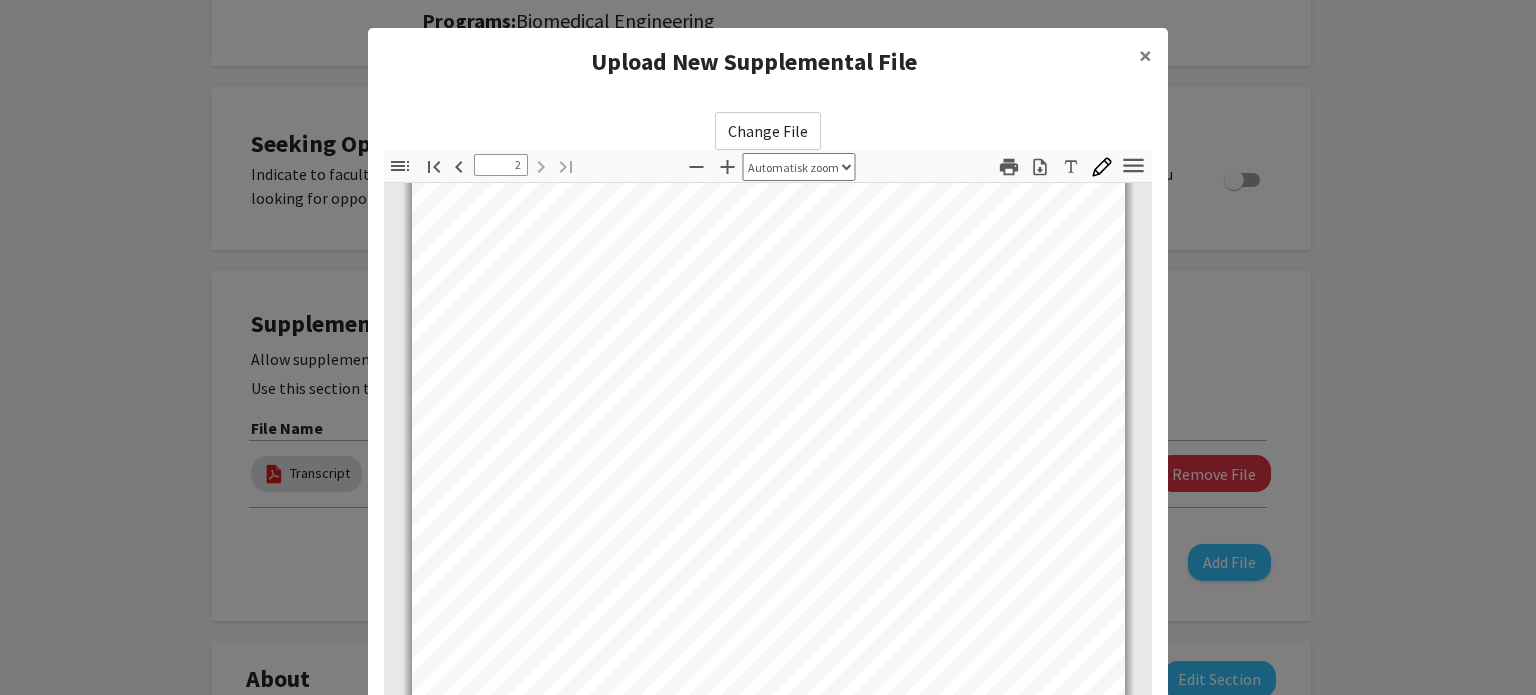 scroll, scrollTop: 1168, scrollLeft: 0, axis: vertical 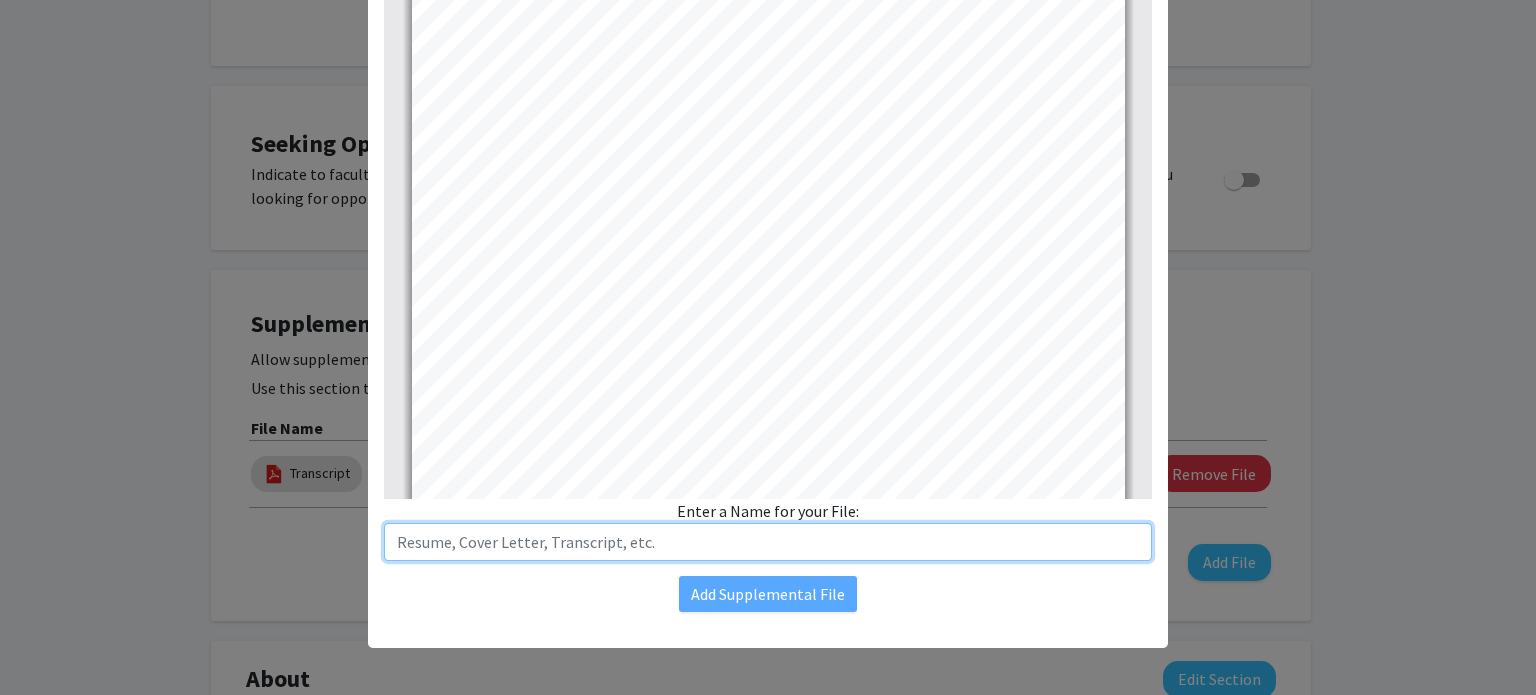 click at bounding box center (768, 542) 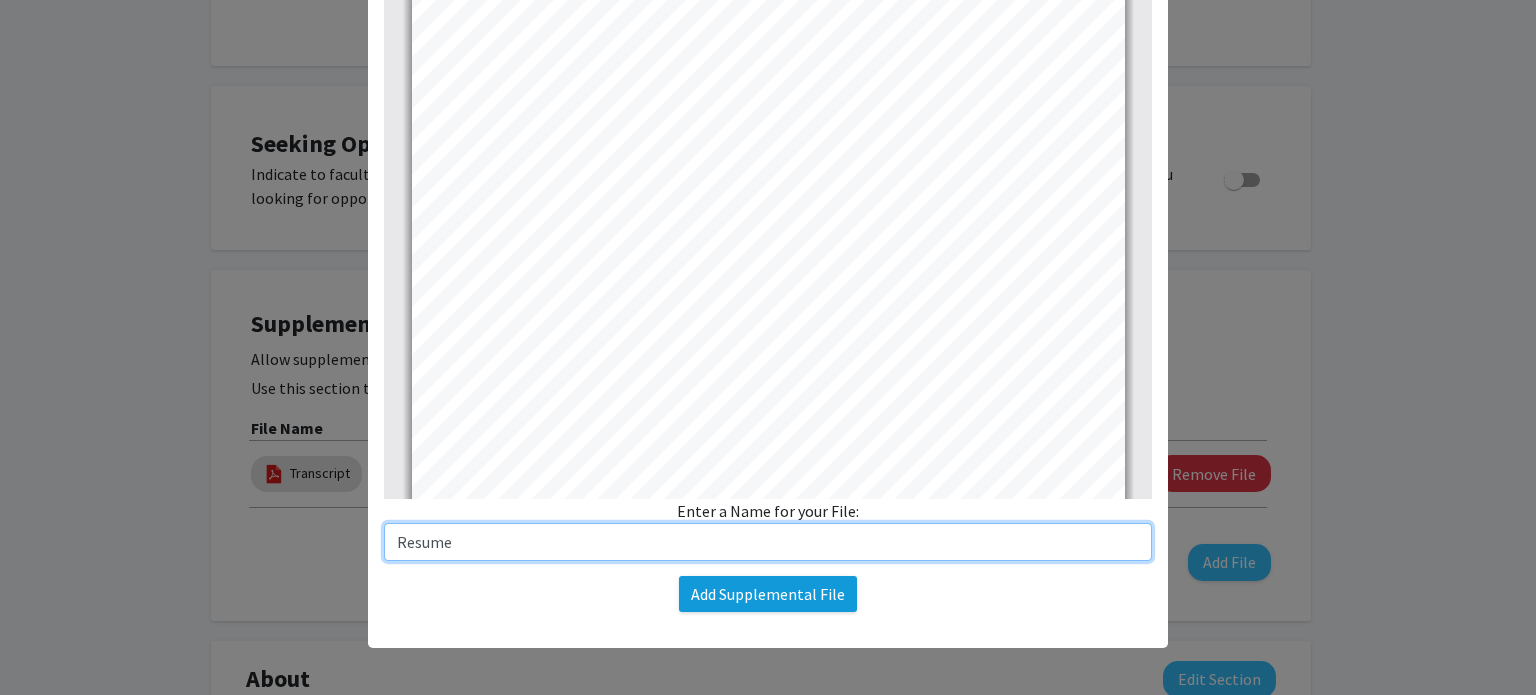 type on "Resume" 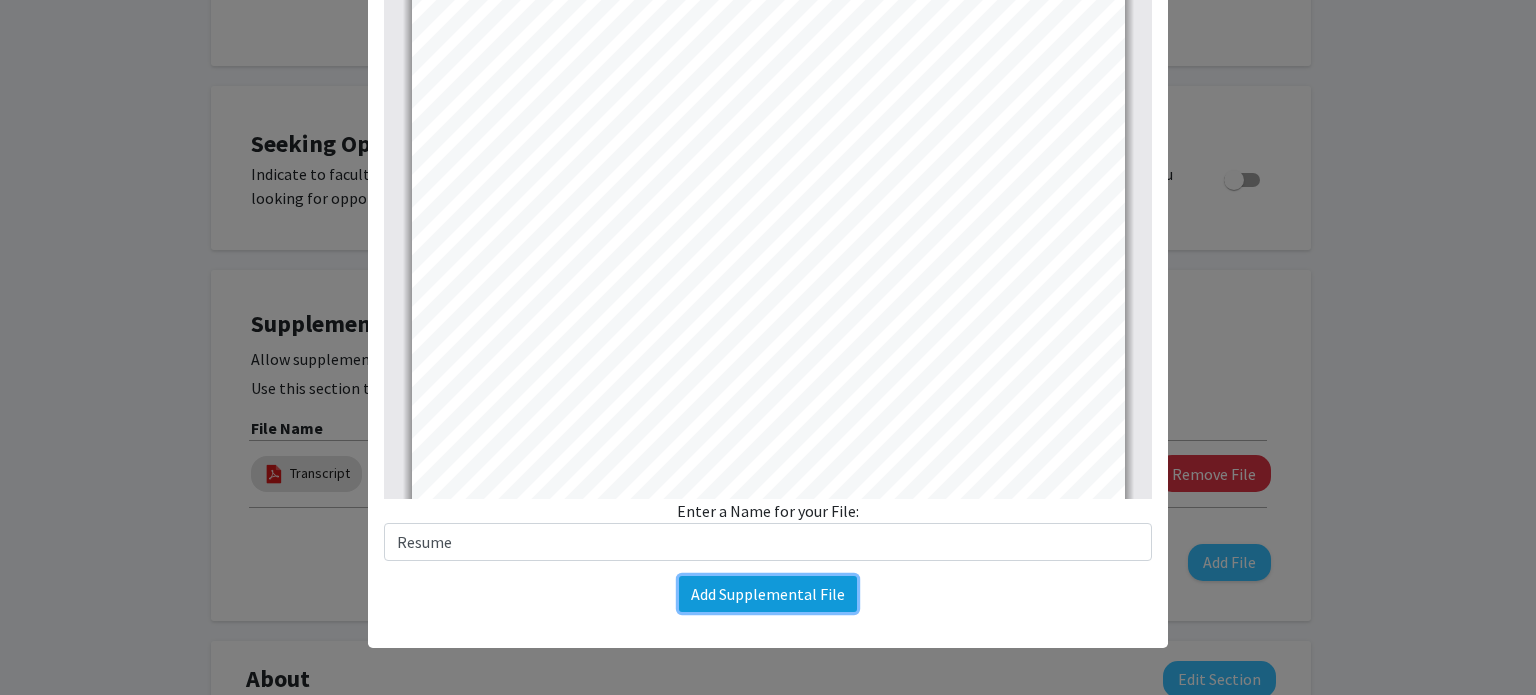 click on "Add Supplemental File" 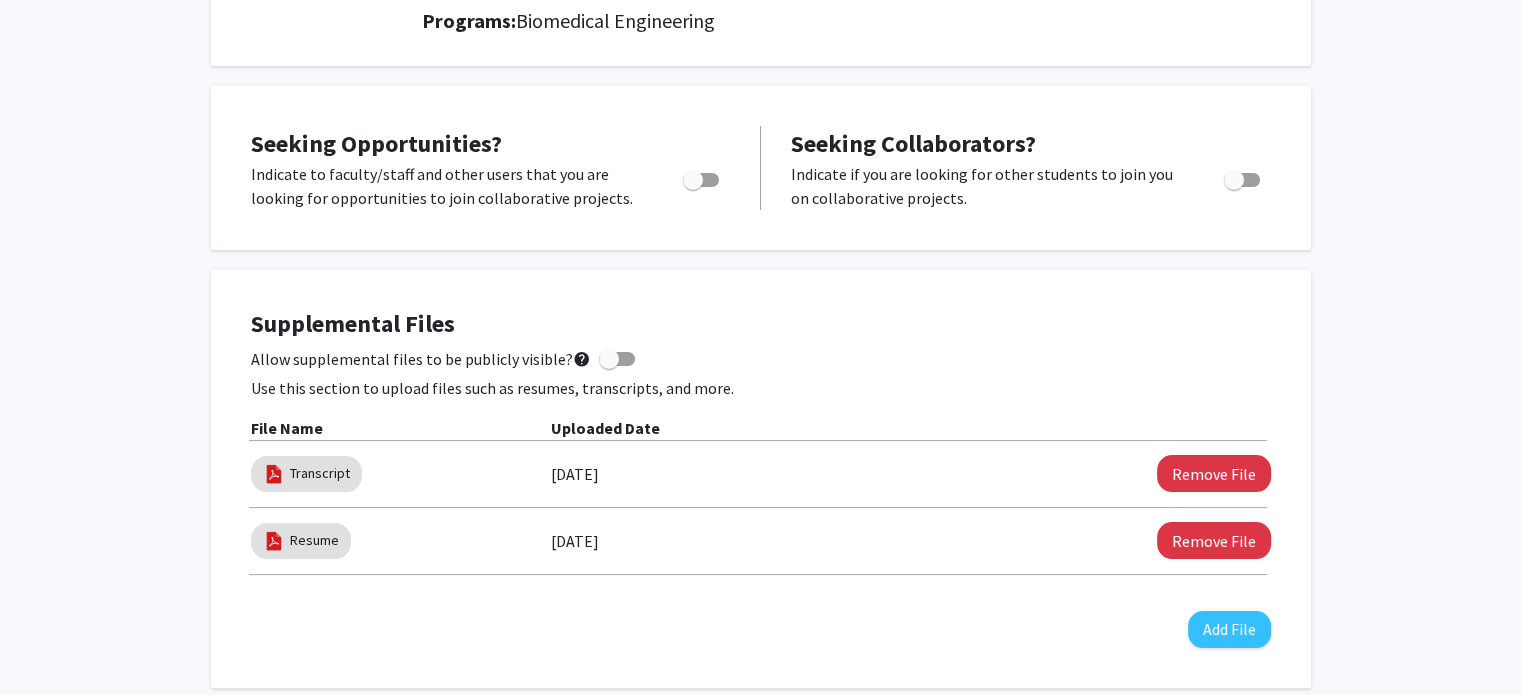 click at bounding box center [609, 359] 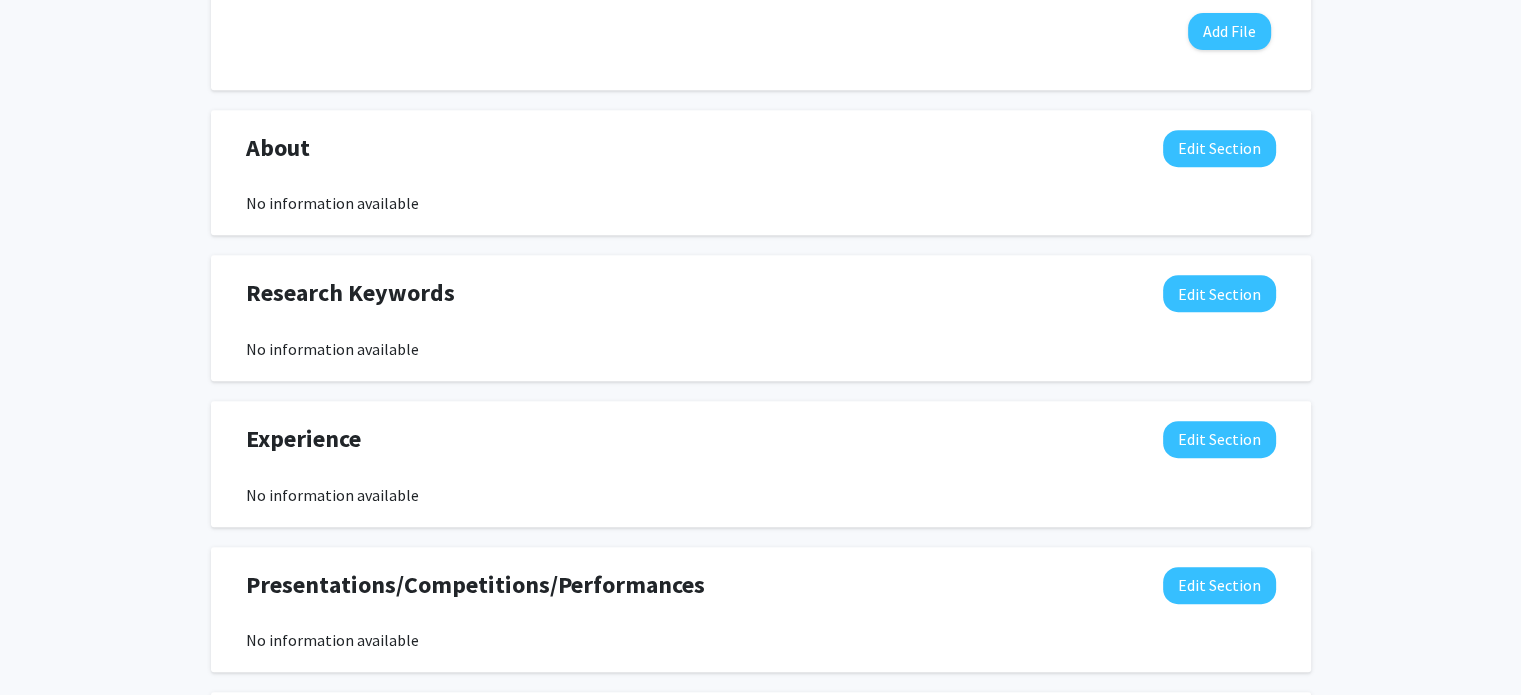 scroll, scrollTop: 891, scrollLeft: 0, axis: vertical 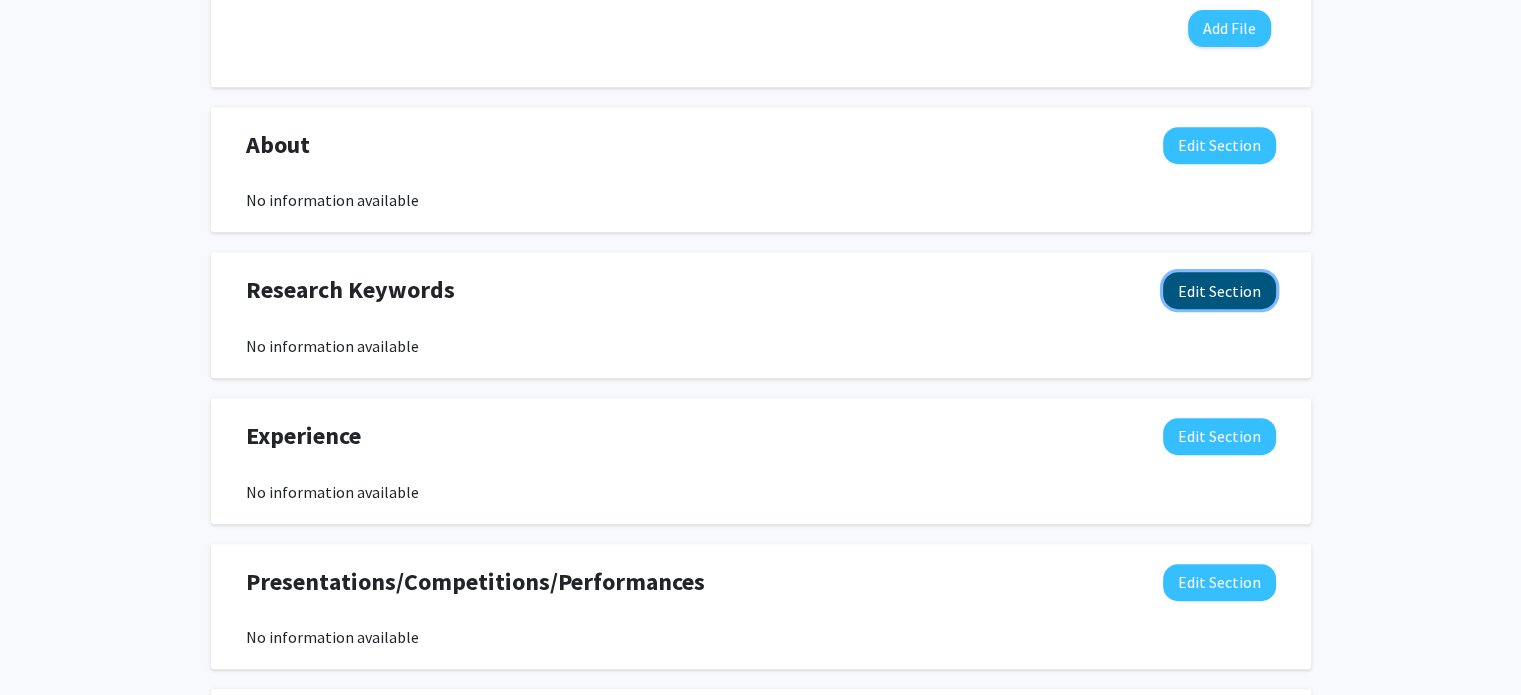 click on "Edit Section" 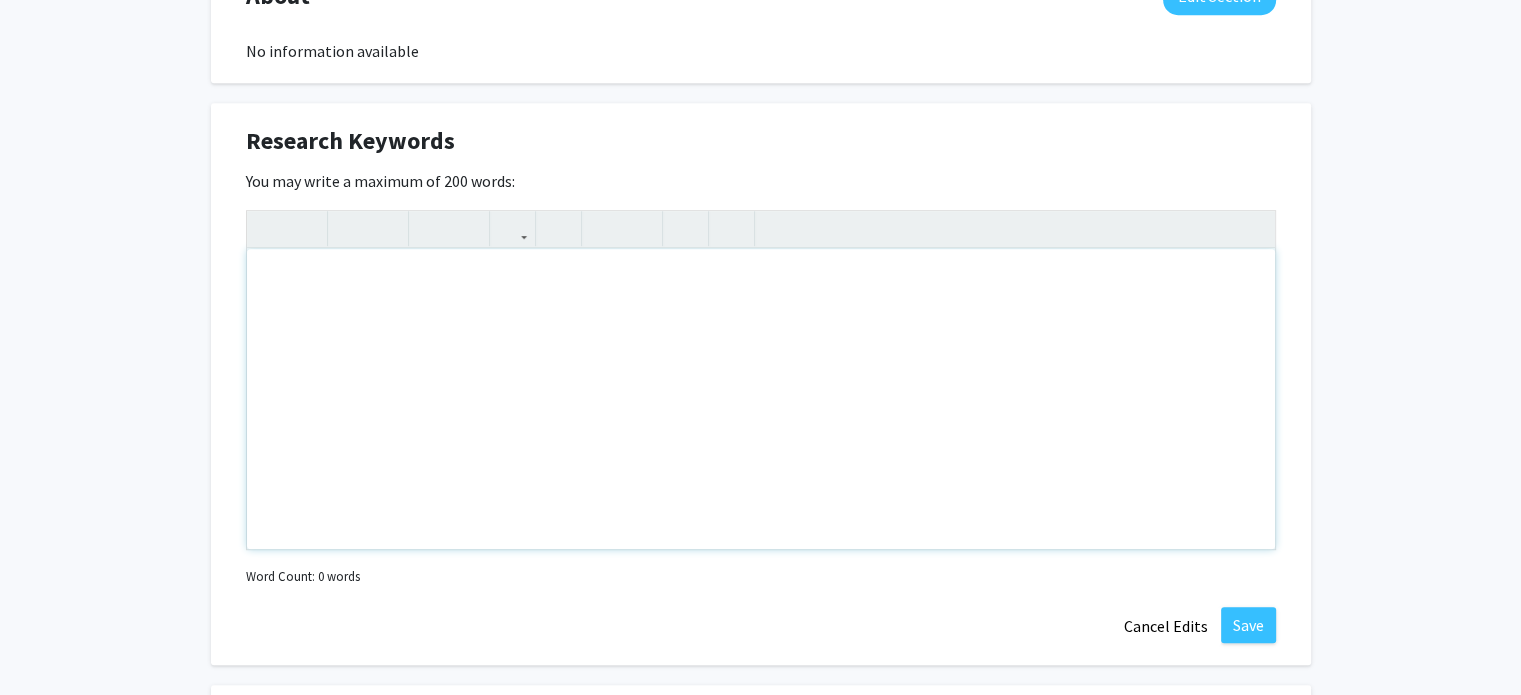 scroll, scrollTop: 1042, scrollLeft: 0, axis: vertical 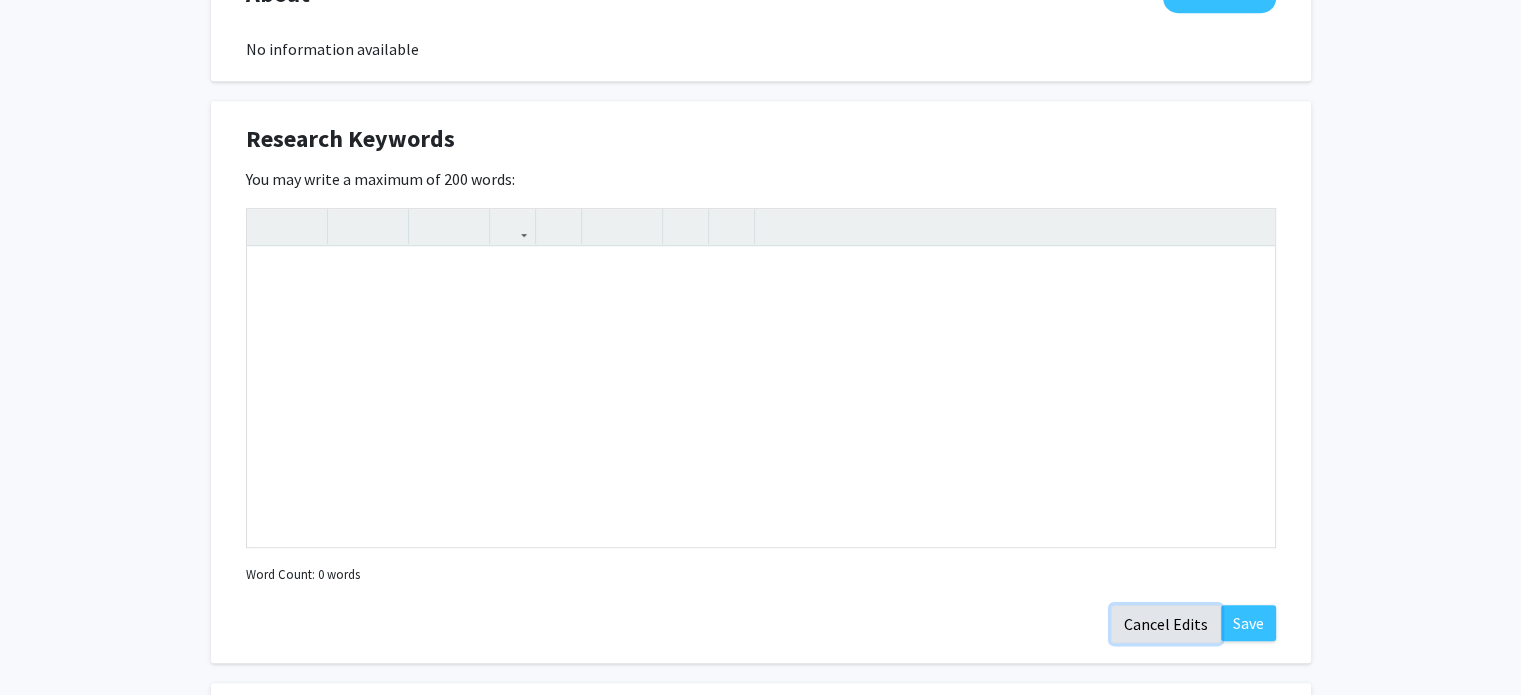 click on "Cancel Edits" 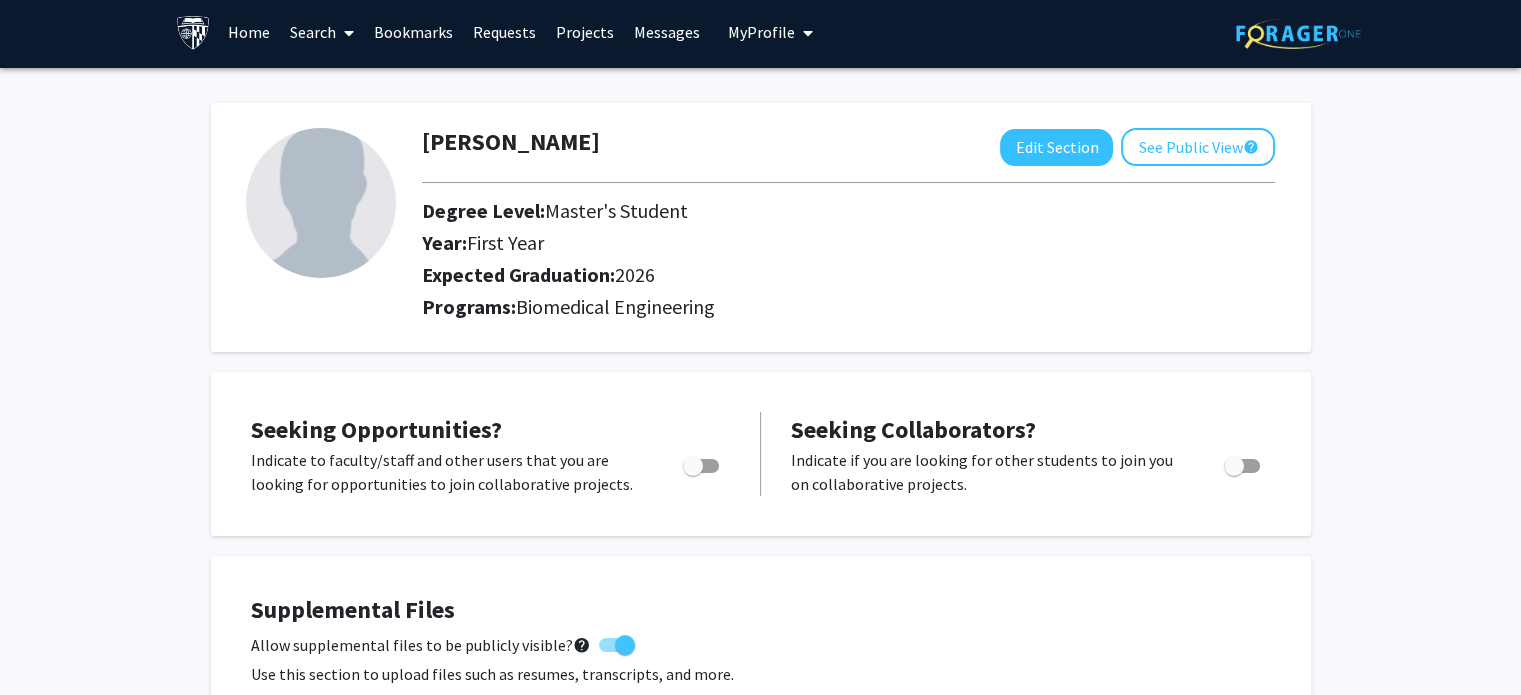 scroll, scrollTop: 0, scrollLeft: 0, axis: both 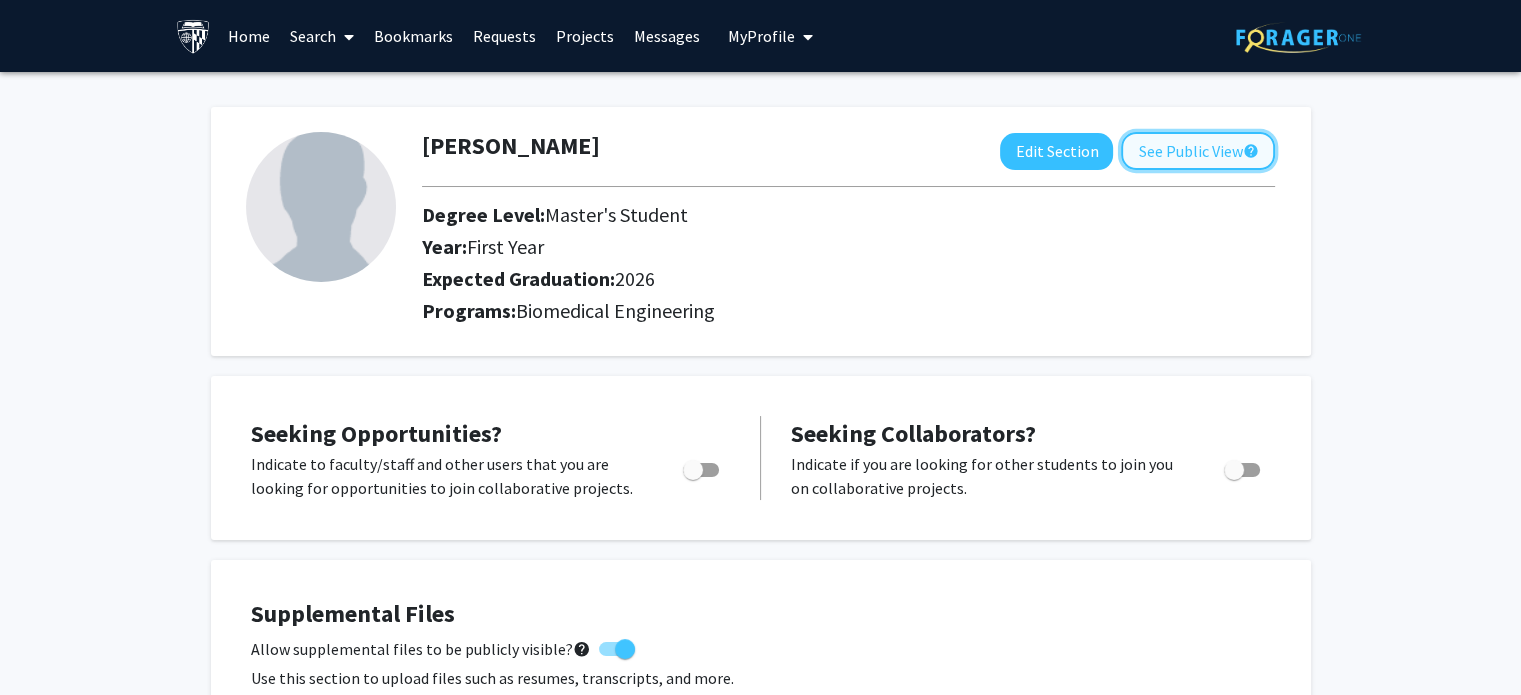 click on "See Public View  help" 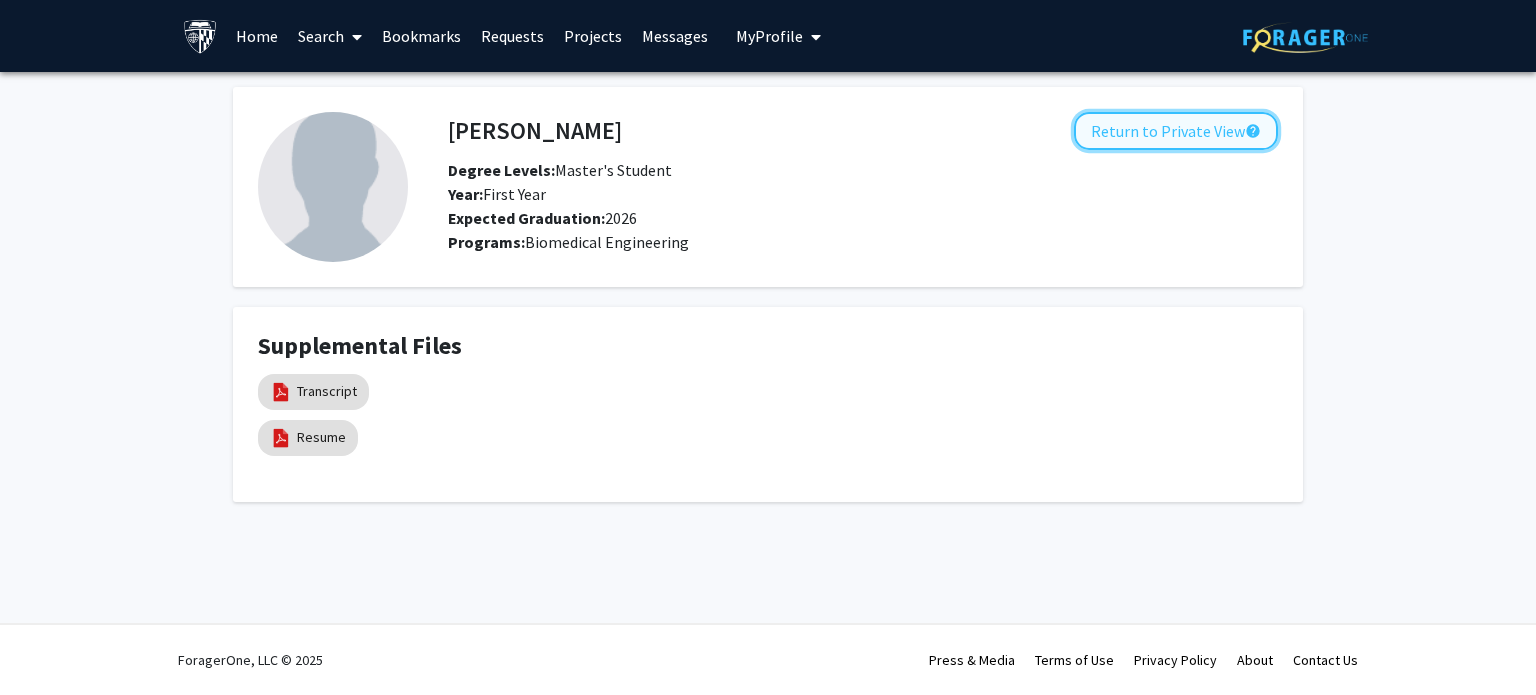 click on "Return to Private View  help" 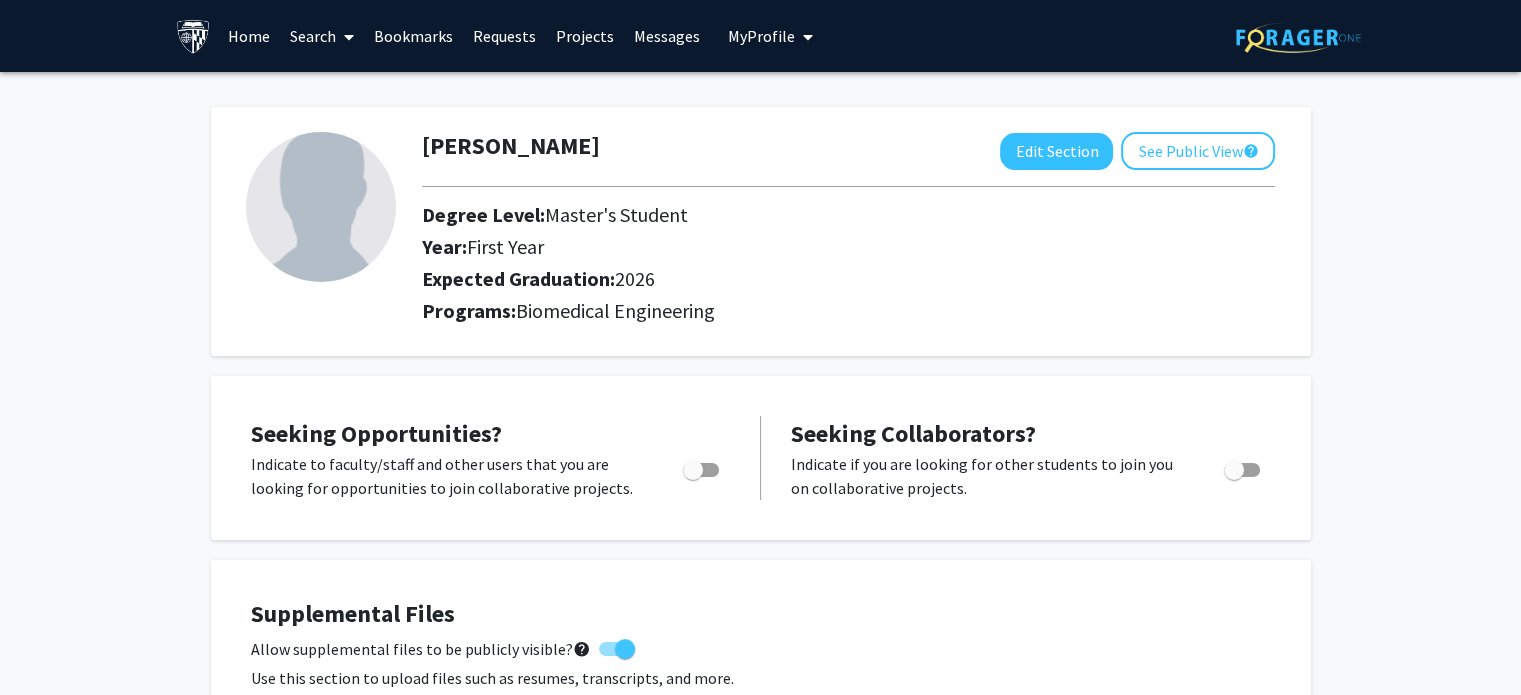 click 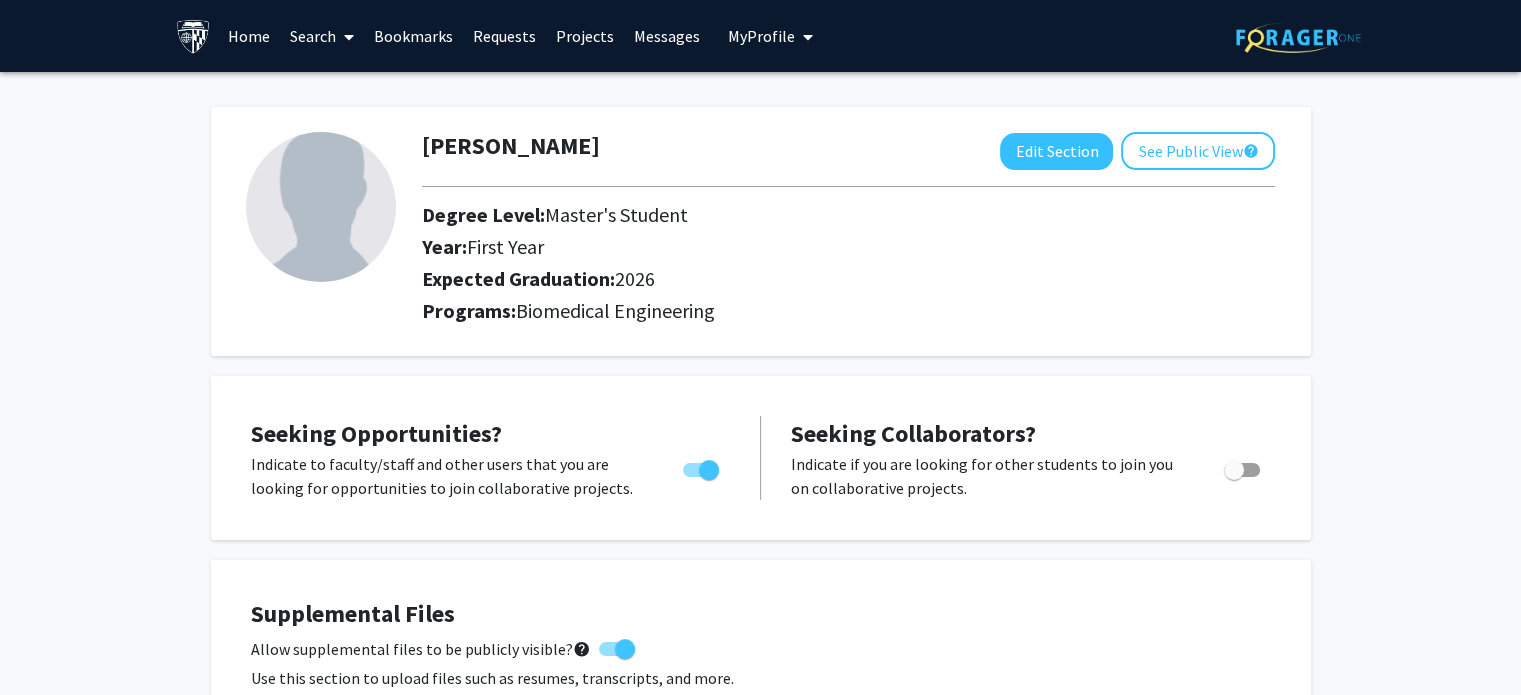 click on "Seeking Opportunities?  Indicate to faculty/staff and other users that you are looking for opportunities to join collaborative projects.    Seeking Collaborators?  Indicate if you are looking for other students to join you on collaborative projects.       Supplemental Files    Allow supplemental files to be publicly visible?  help  Use this section to upload files such as resumes, transcripts, and more. File Name Uploaded Date  Transcript   [DATE]   Remove File   Resume   [DATE]   Remove File   Add File  About  Edit Section  No information available  You may write a maximum of 1,000 words:  Insert link Remove link Word Count: 0 words Save  Cancel Edits  Research Keywords  Edit Section  No information available  You may write a maximum of 200 words:  Insert link Remove link Word Count: 0 words Save  Cancel Edits  Experience  Edit Section  No information available  You may write a maximum of 750 words:  Insert link Remove link Word Count: 0 words Save  Cancel Edits   Edit Section  Insert link Save" 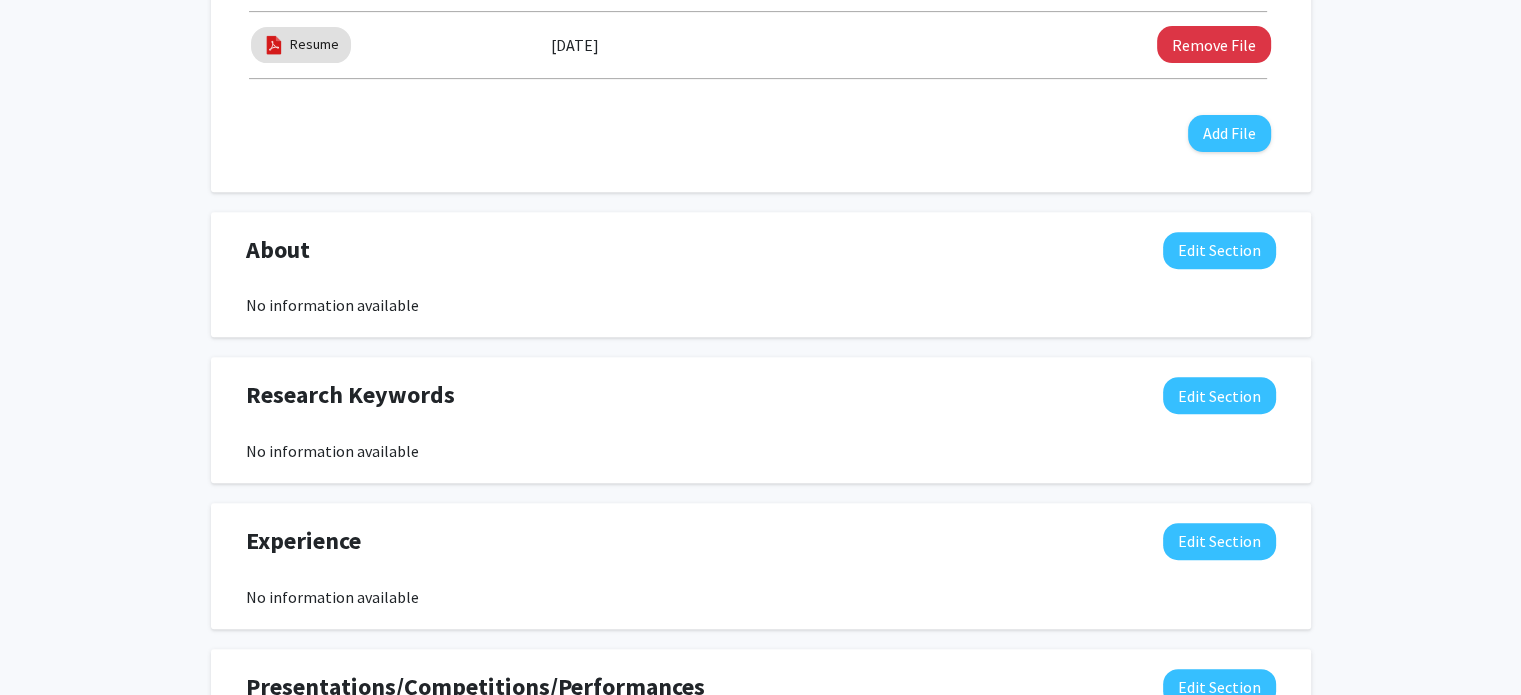 scroll, scrollTop: 788, scrollLeft: 0, axis: vertical 